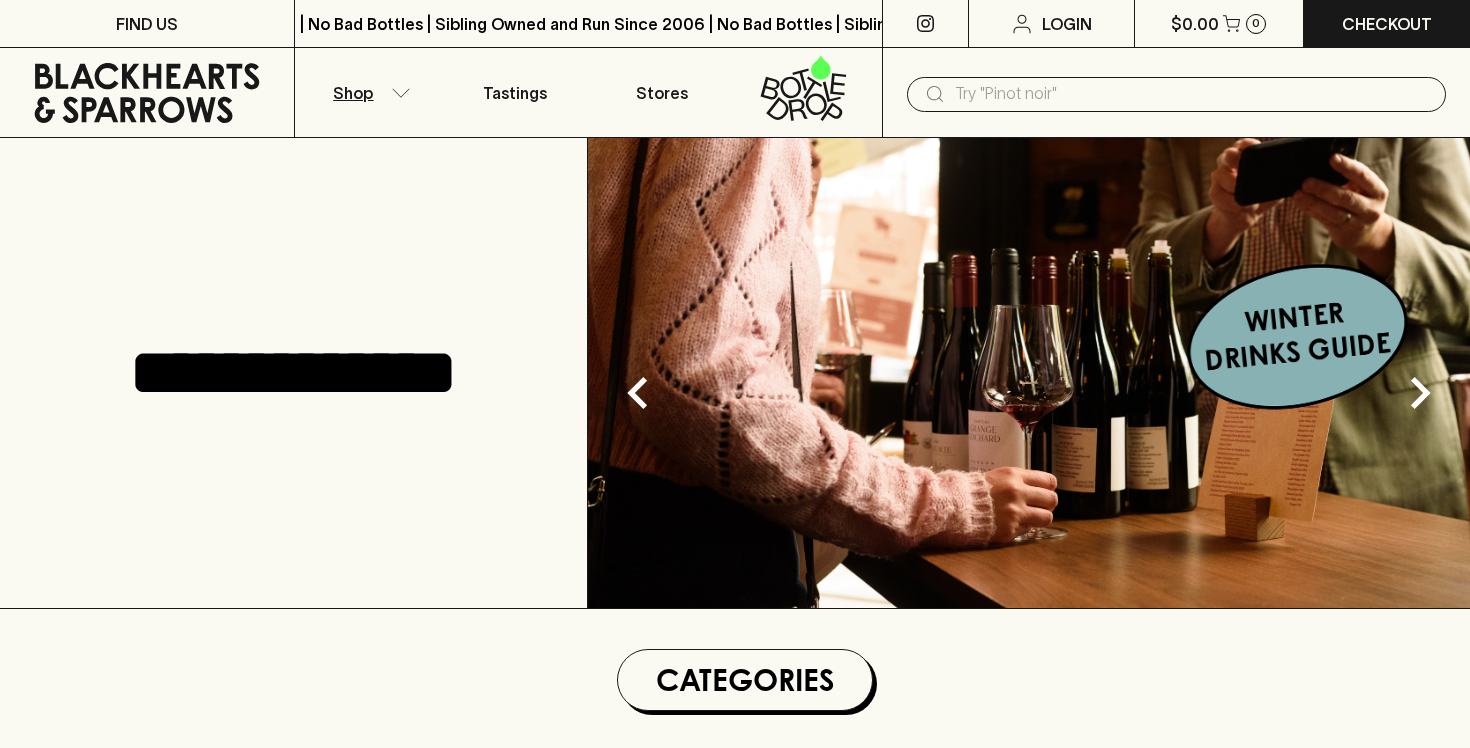scroll, scrollTop: 0, scrollLeft: 0, axis: both 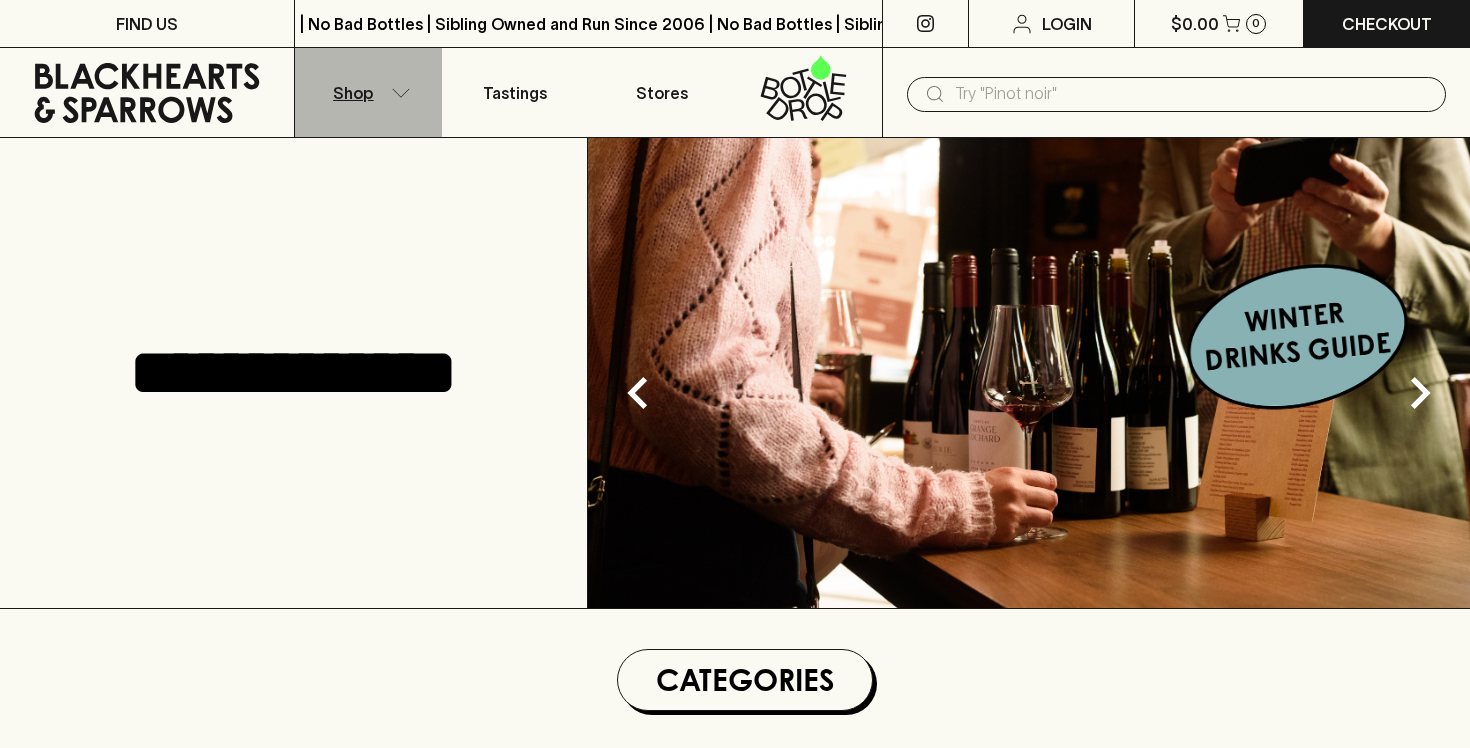 click on "Shop" at bounding box center (368, 92) 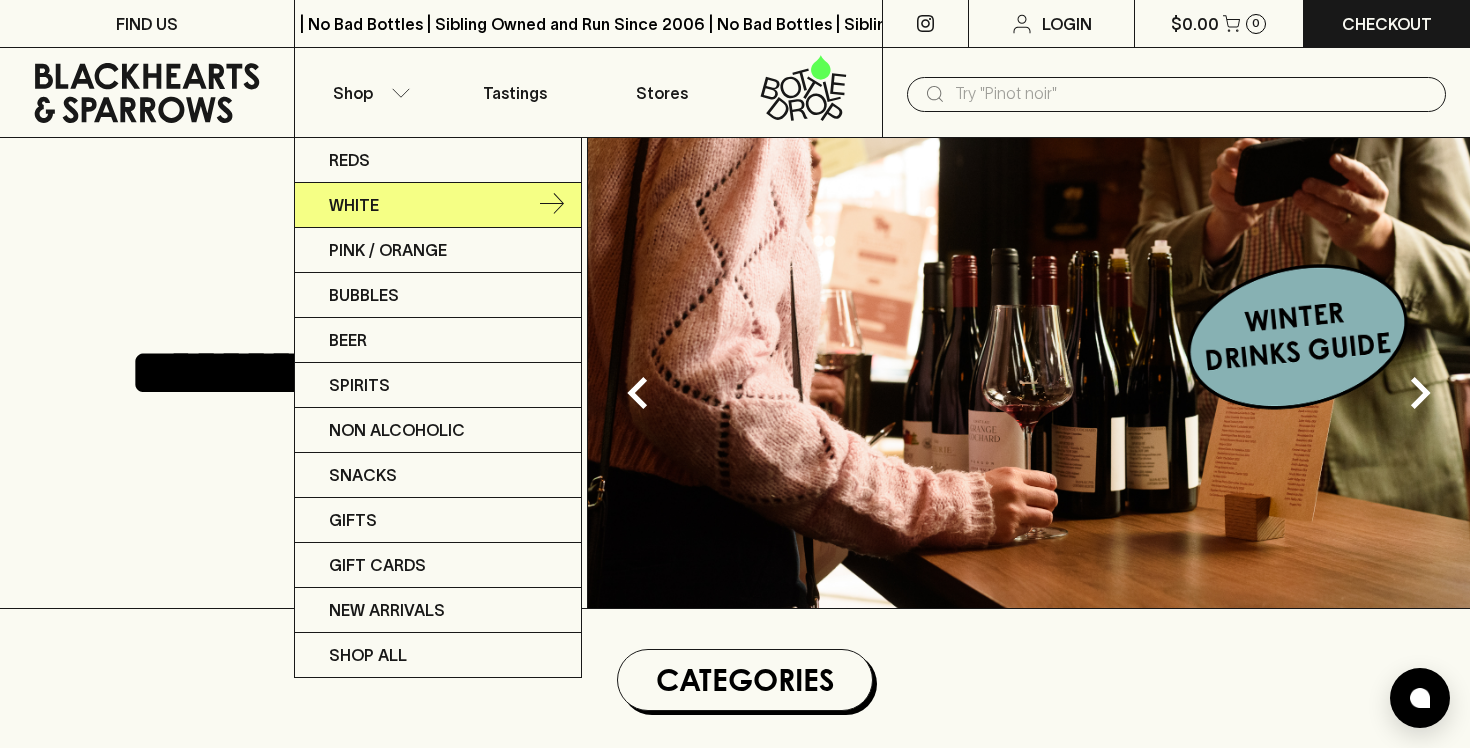 click on "White" at bounding box center (438, 205) 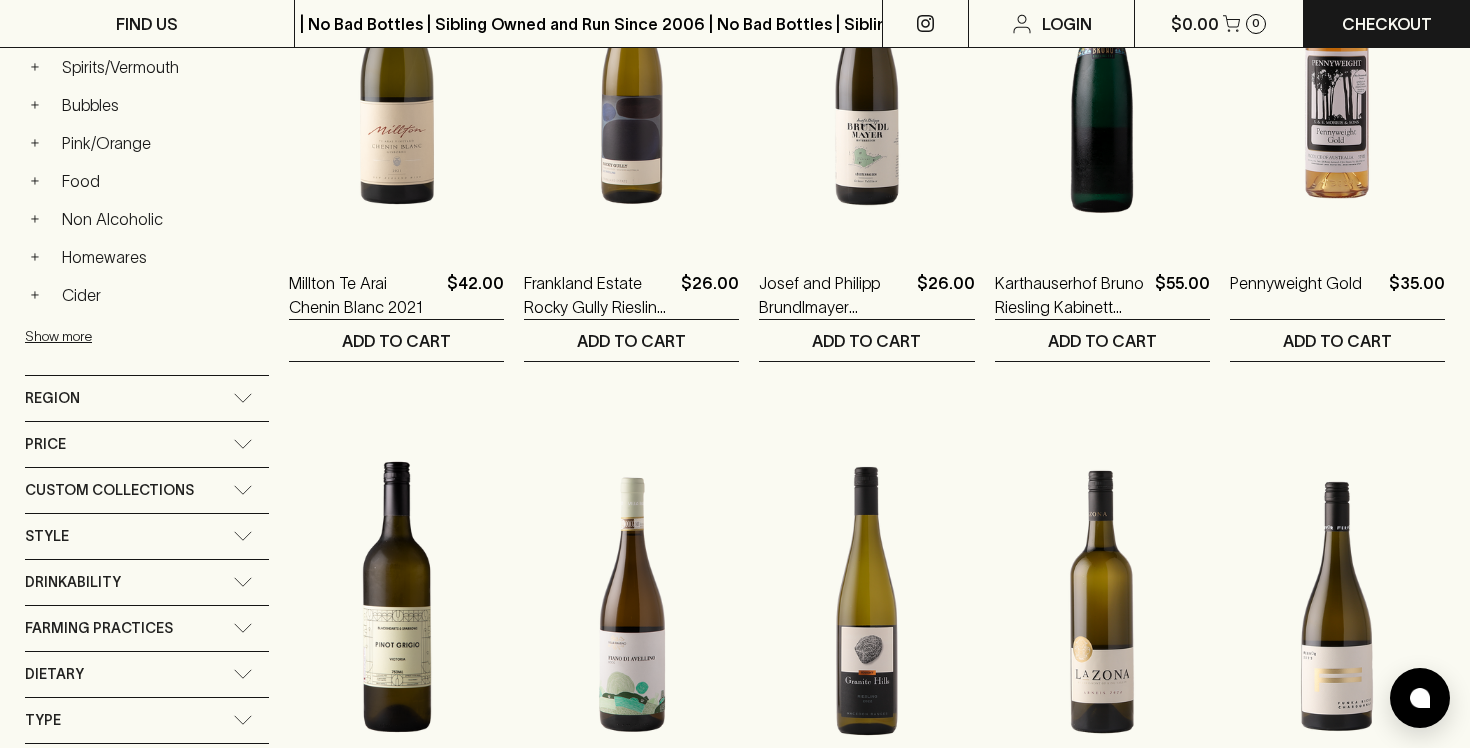 scroll, scrollTop: 0, scrollLeft: 0, axis: both 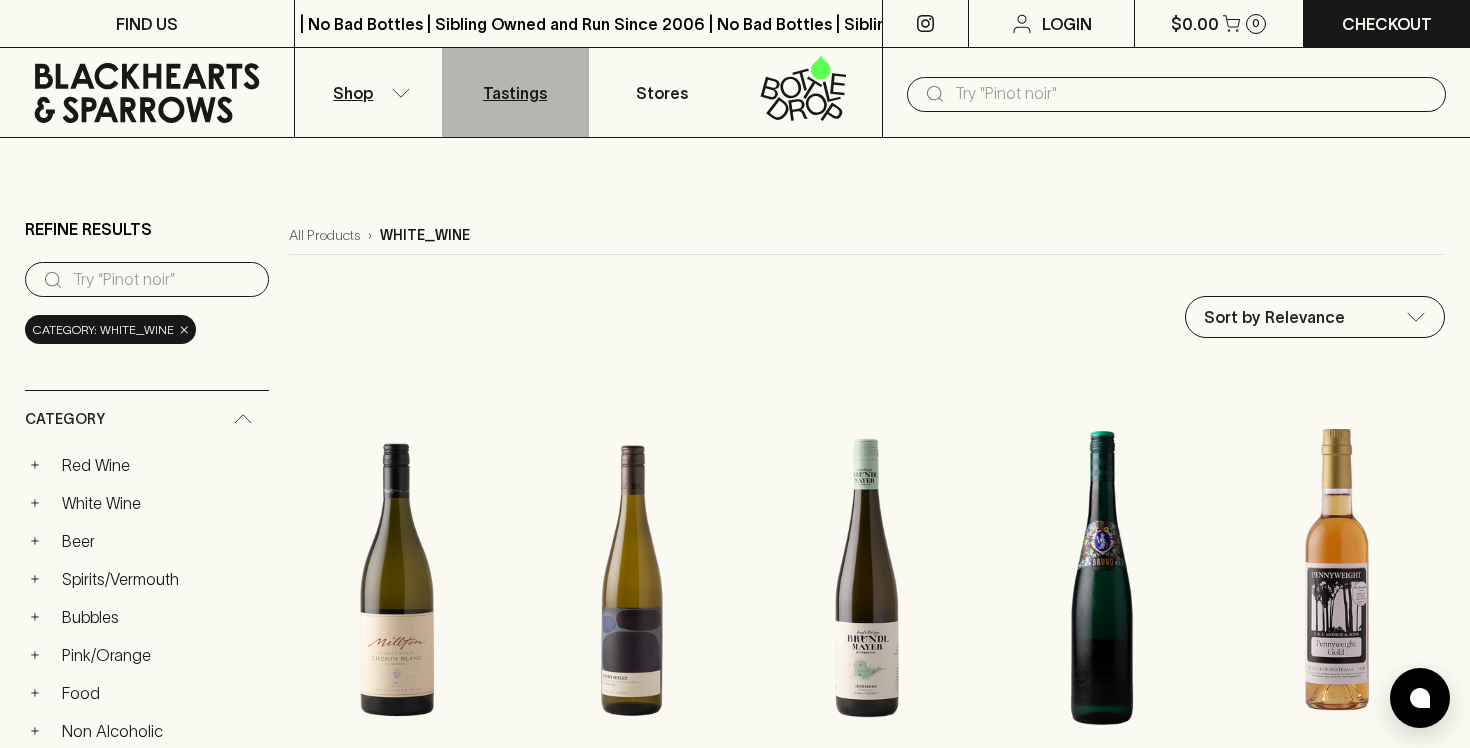 click on "Tastings" at bounding box center [515, 93] 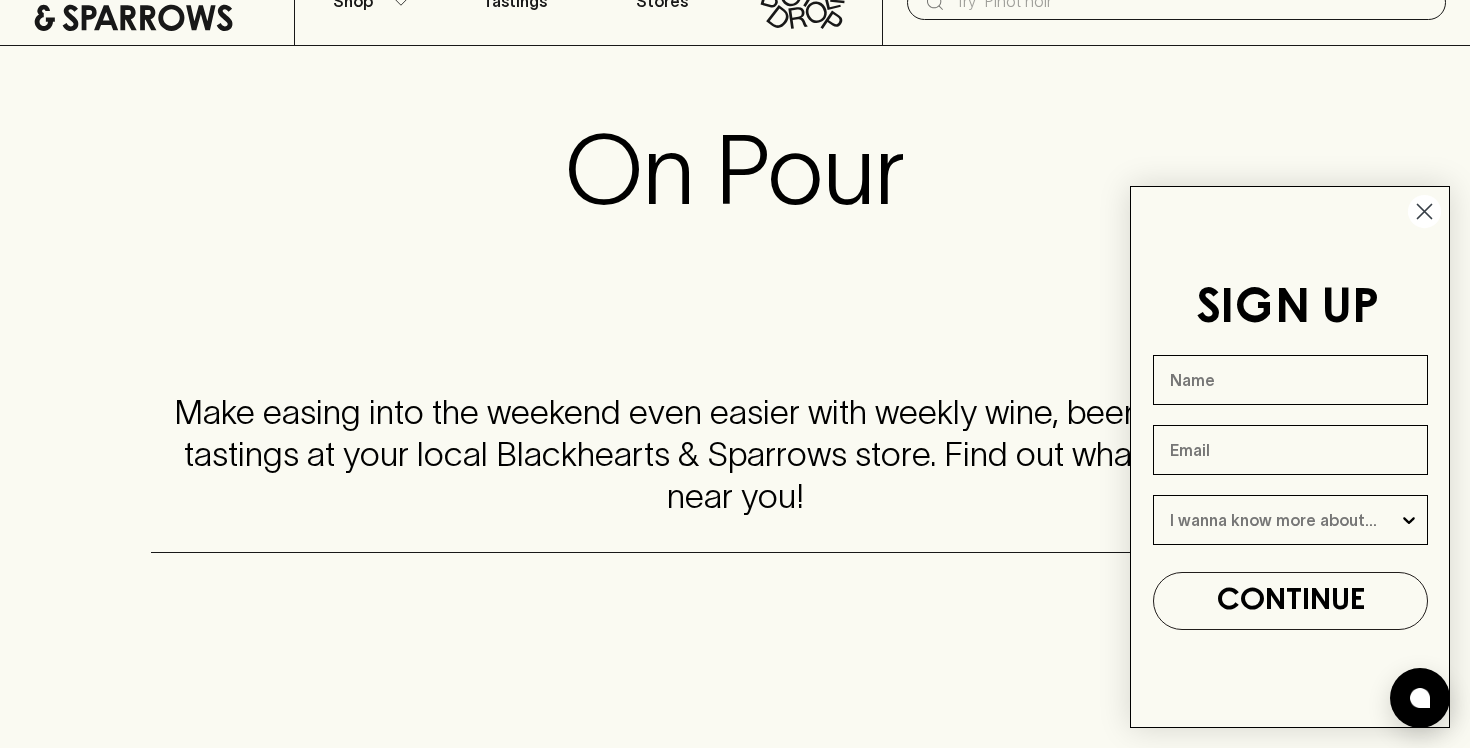 scroll, scrollTop: 114, scrollLeft: 0, axis: vertical 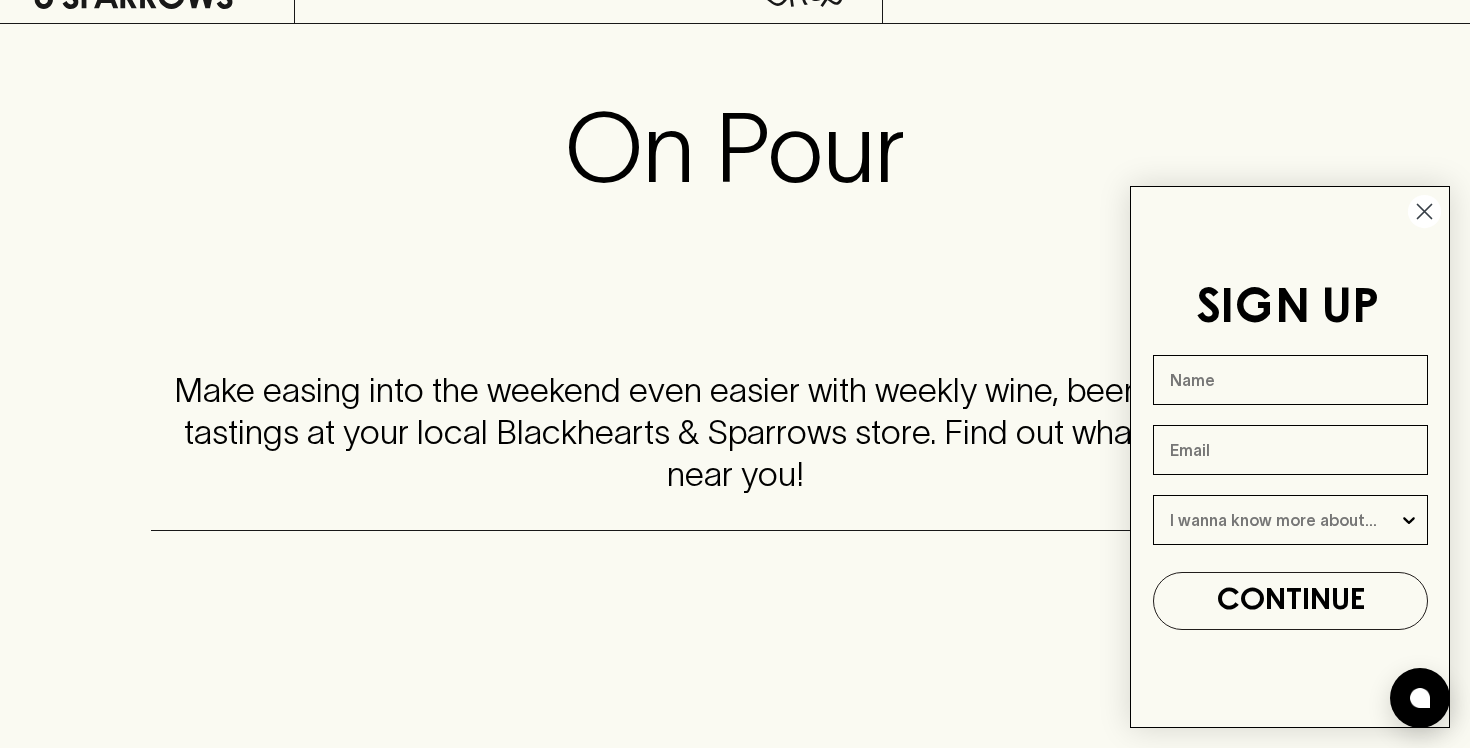 click 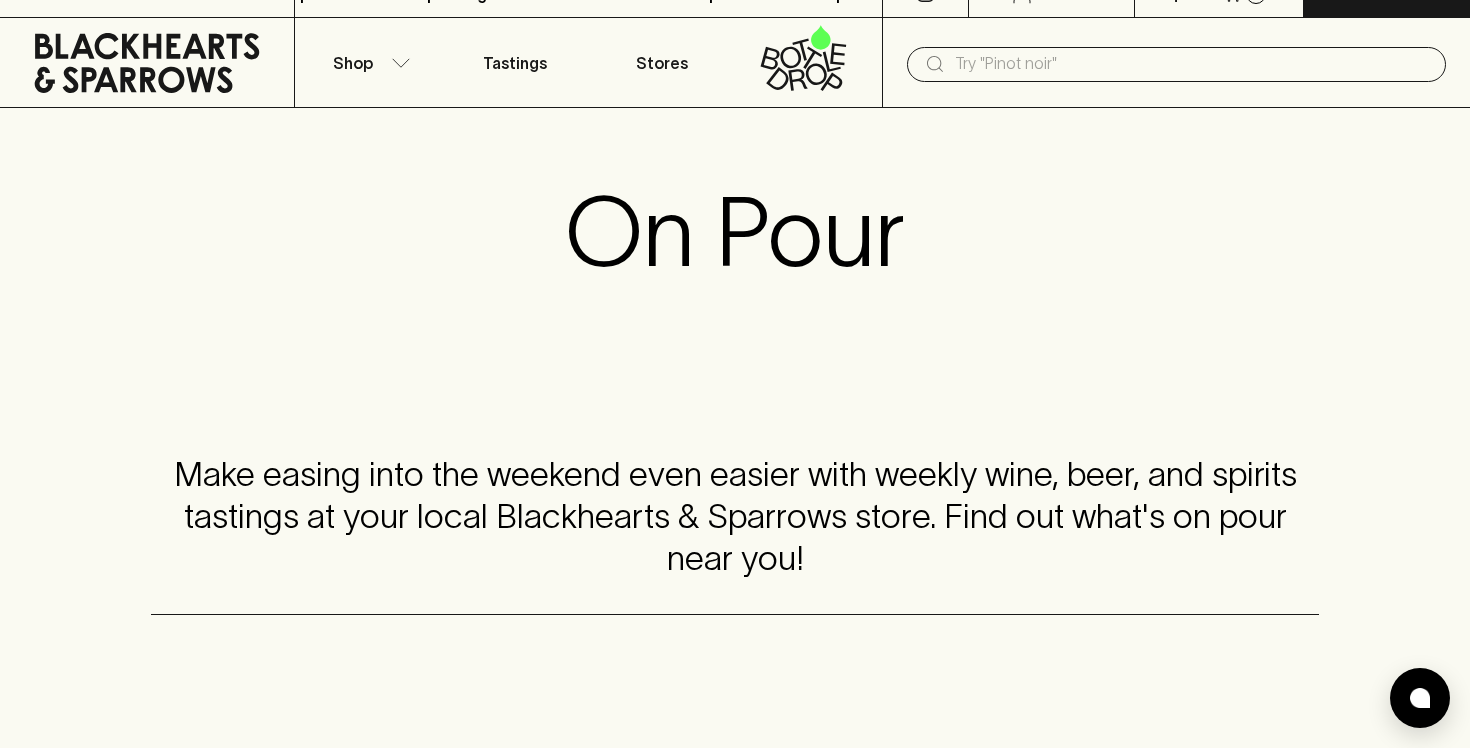 scroll, scrollTop: 0, scrollLeft: 0, axis: both 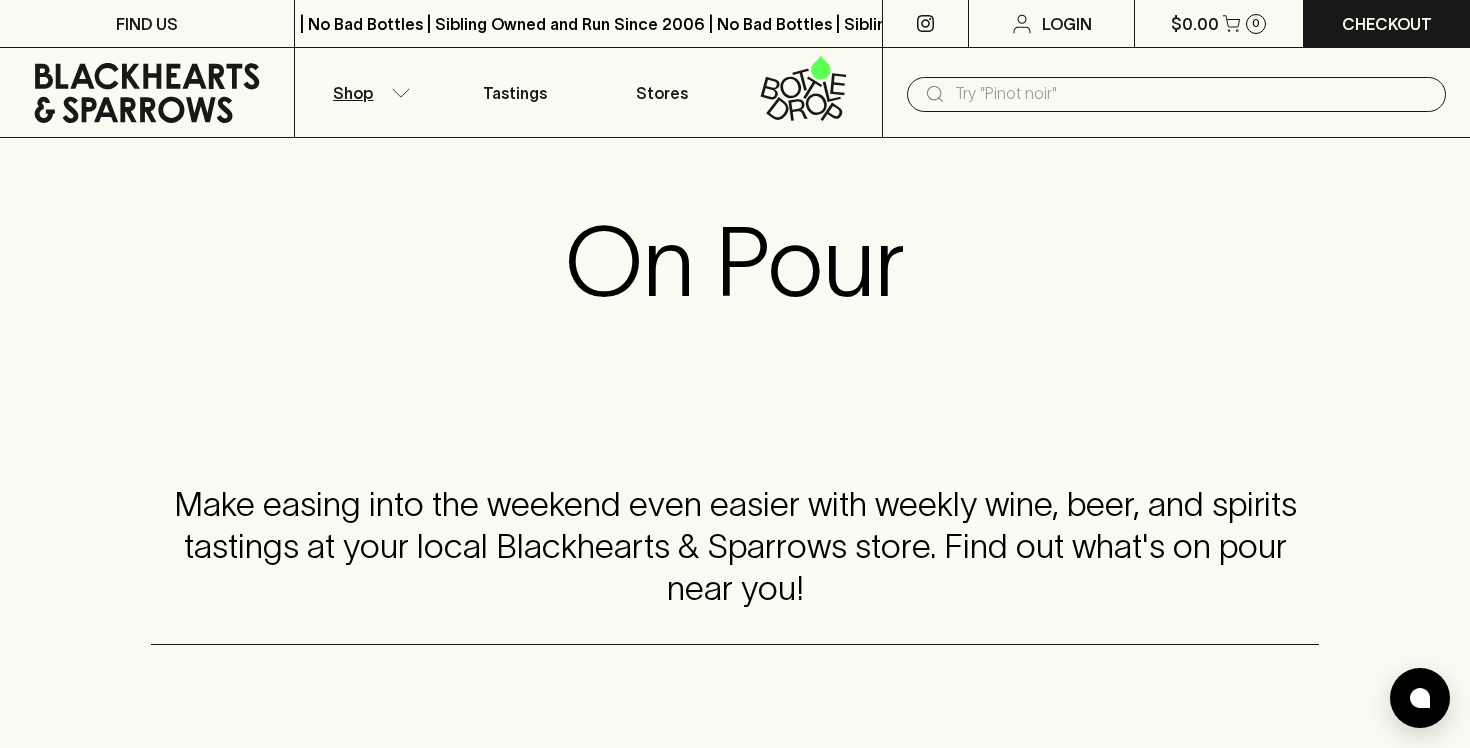 click on "Shop" at bounding box center (353, 93) 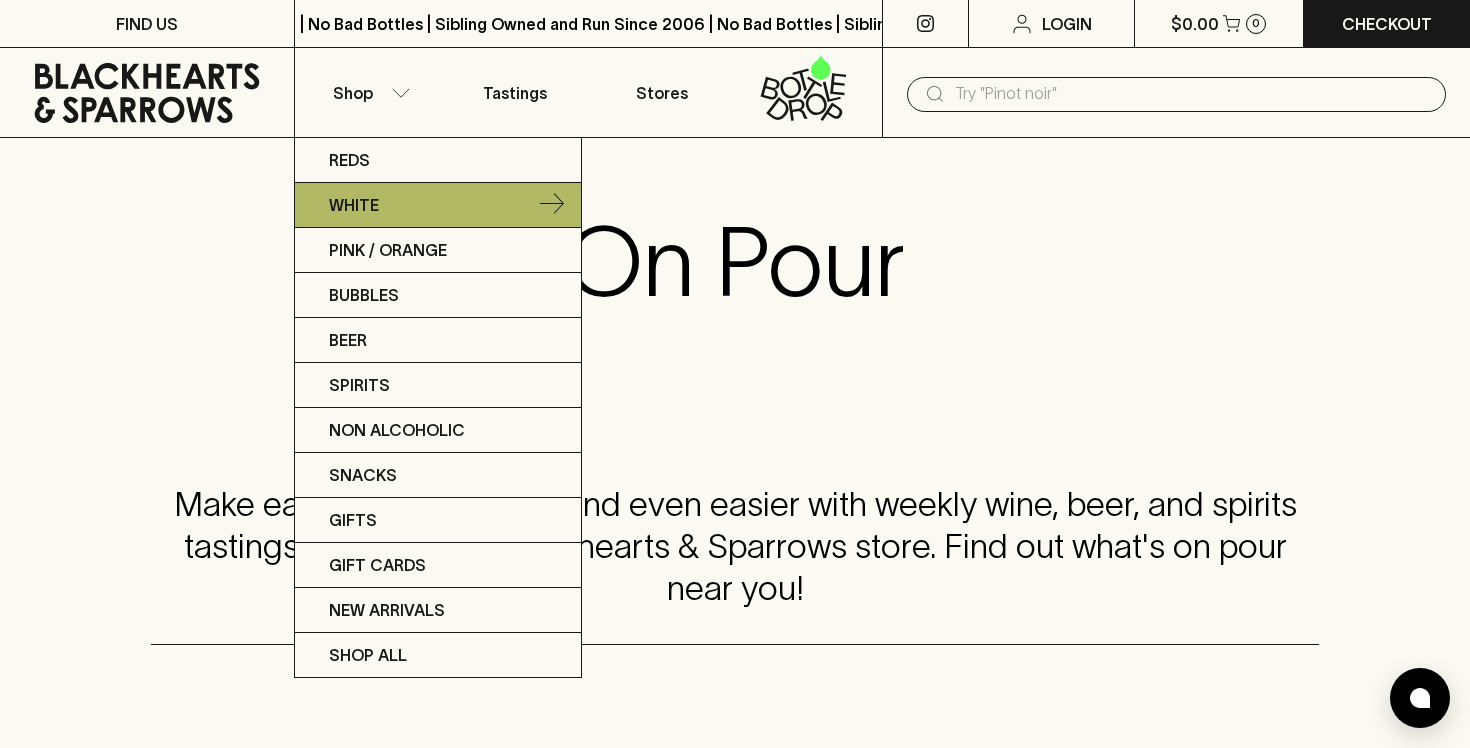 click on "White" at bounding box center [438, 205] 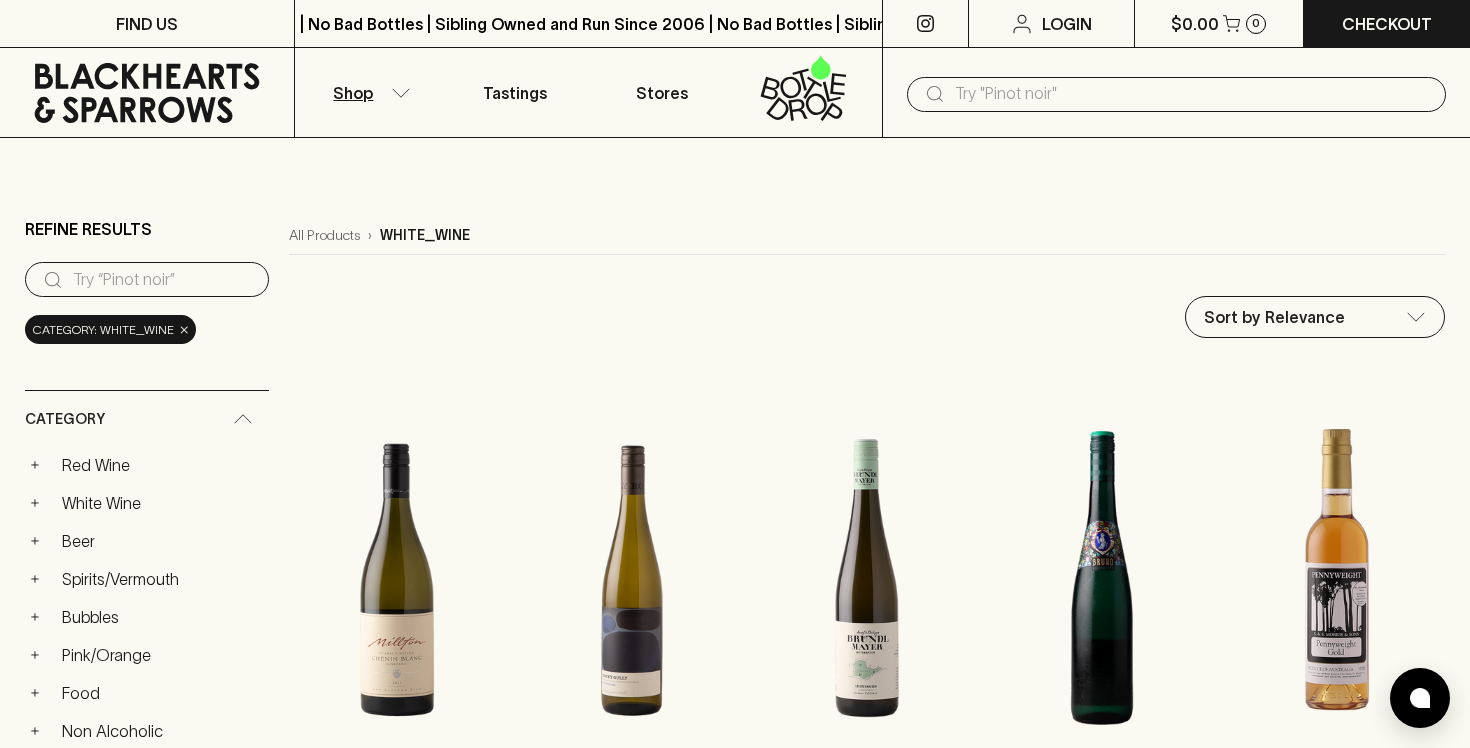 click on "FIND US | No Bad Bottles | Sibling Owned and Run Since 2006 | No Bad Bottles | Sibling Owned and Run Since 2006 | No Bad Bottles | Sibling Owned and Run Since 2006 | No Bad Bottles | Sibling Owned and Run Since 2006 | No Bad Bottles | Sibling Owned and Run Since 2006 | No Bad Bottles | Sibling Owned and Run Since 2006 | No Bad Bottles | Sibling Owned and Run Since 2006 | No Bad Bottles | Sibling Owned and Run Since 2006
⠀ | No Bad Bottles | Sibling Owned and Run Since 2006 | No Bad Bottles | Sibling Owned and Run Since 2006 | No Bad Bottles | Sibling Owned and Run Since 2006 | No Bad Bottles | Sibling Owned and Run Since 2006 | No Bad Bottles | Sibling Owned and Run Since 2006 | No Bad Bottles | Sibling Owned and Run Since 2006 | No Bad Bottles | Sibling Owned and Run Since 2006 | No Bad Bottles | Sibling Owned and Run Since 2006
⠀ Login $0.00 0 Checkout Shop Tastings Stores ​ Refine Results ​ Category: white_wine × Category + Red Wine + White Wine + Beer + + Bubbles + + +" at bounding box center (735, 1919) 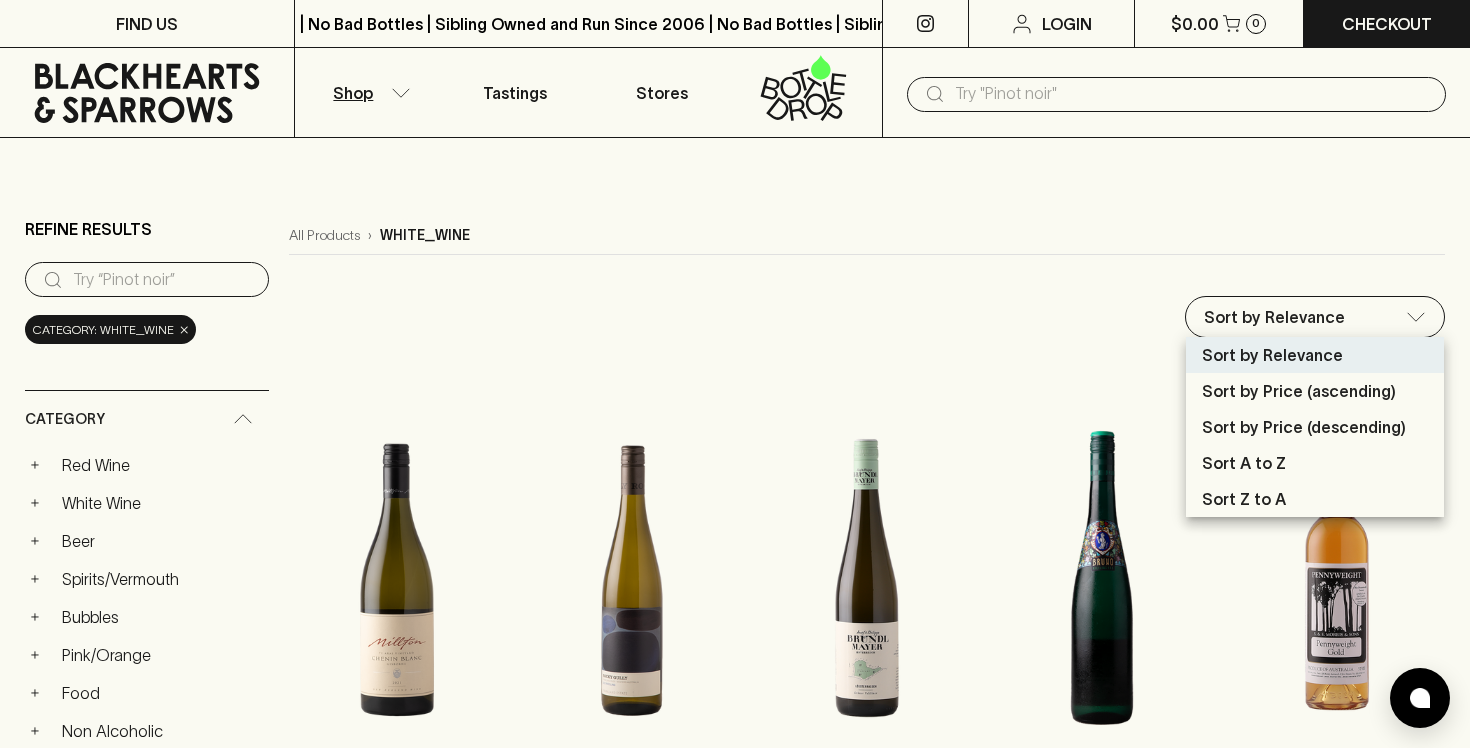 click at bounding box center (735, 374) 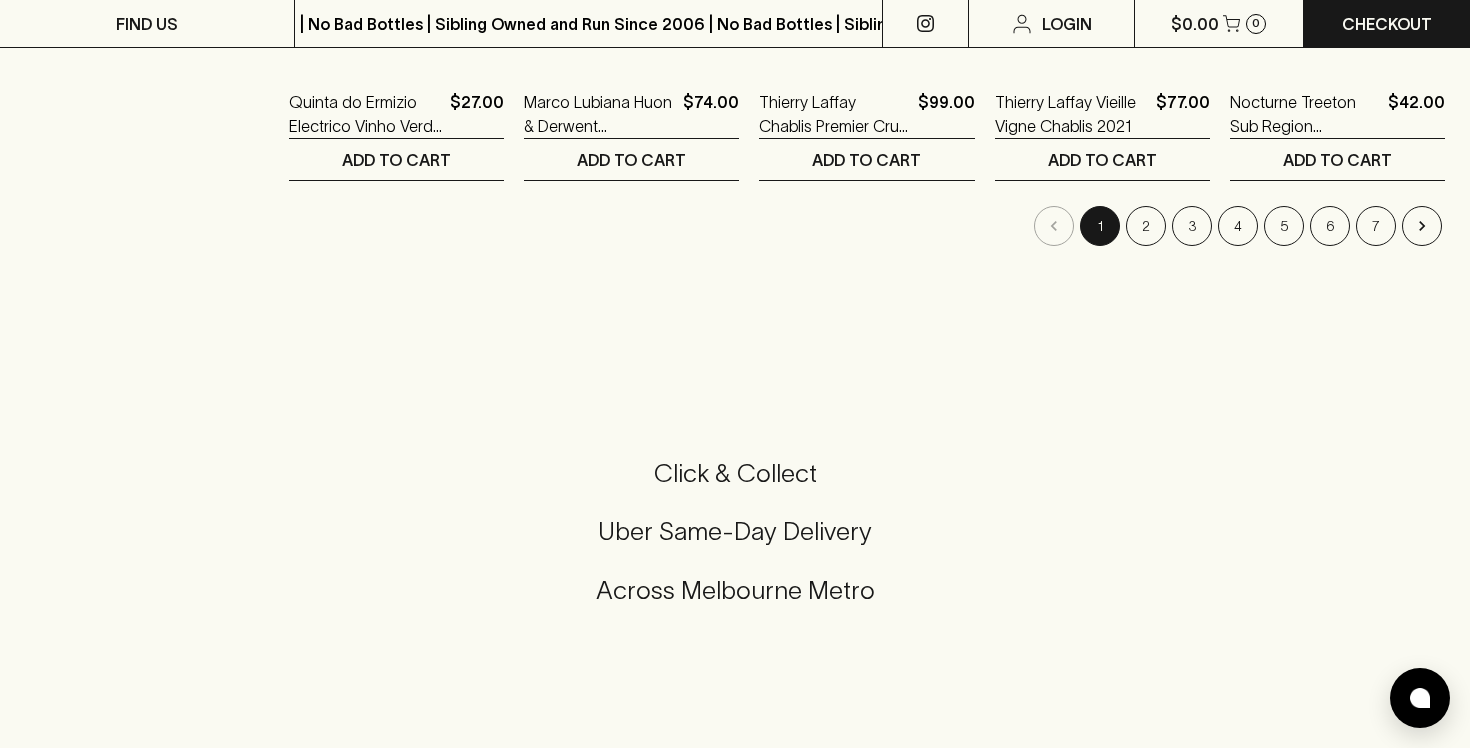 scroll, scrollTop: 2289, scrollLeft: 0, axis: vertical 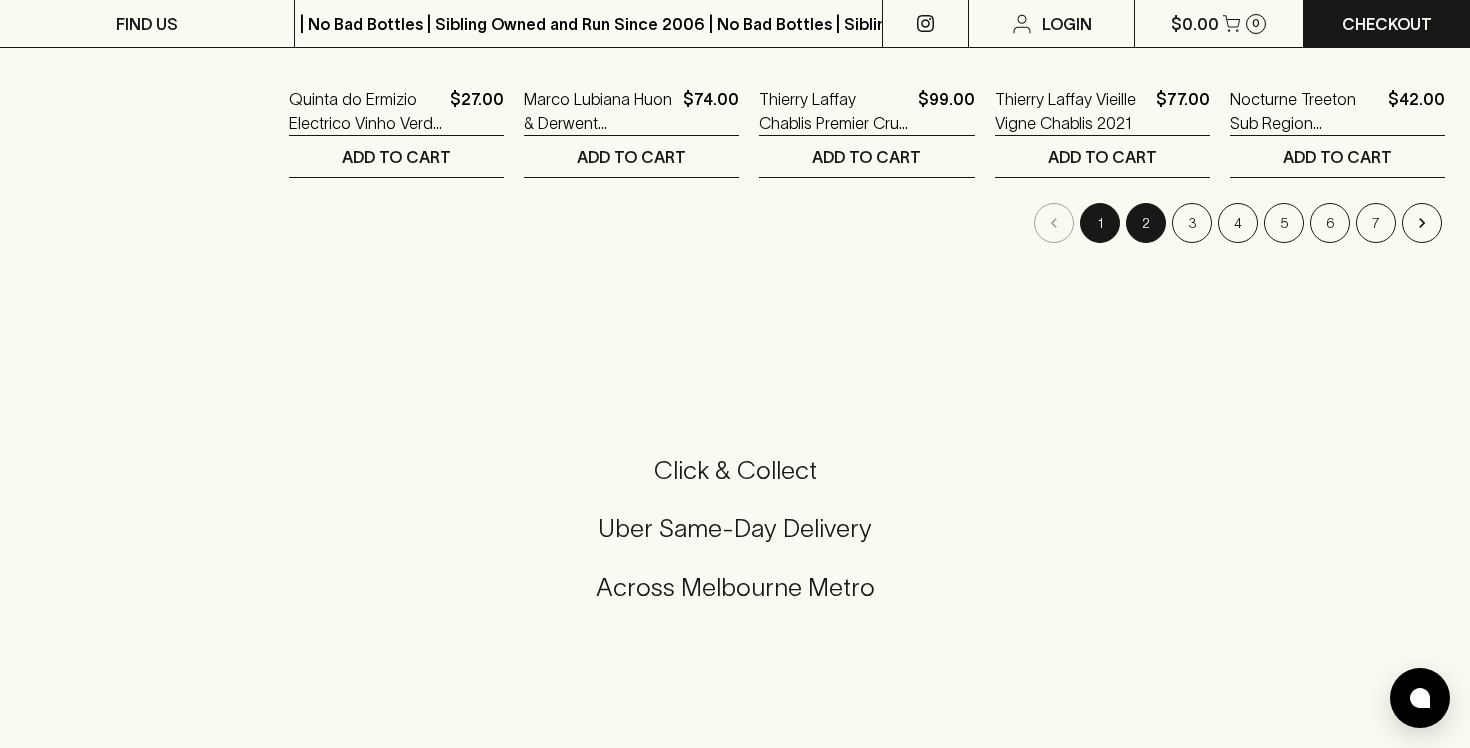 click on "2" at bounding box center (1146, 223) 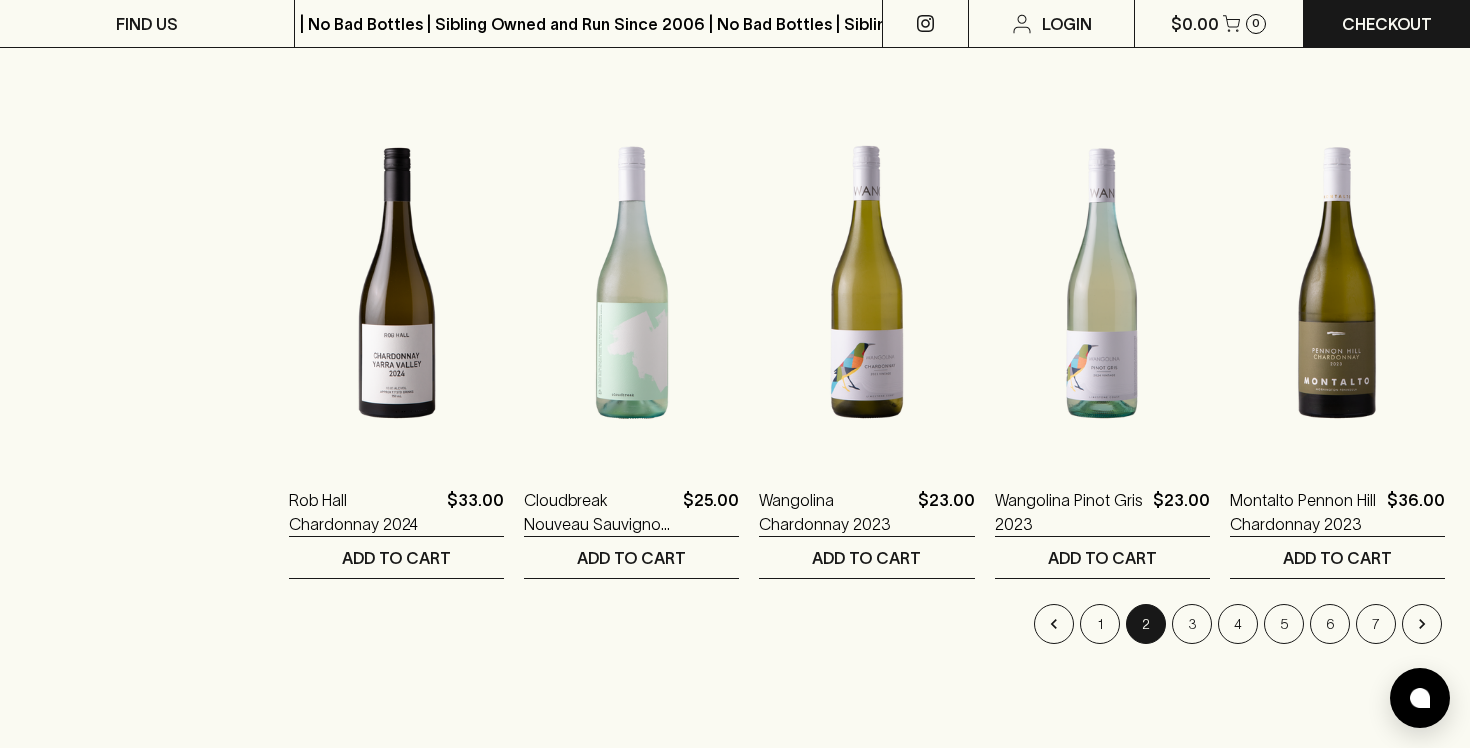 scroll, scrollTop: 1890, scrollLeft: 0, axis: vertical 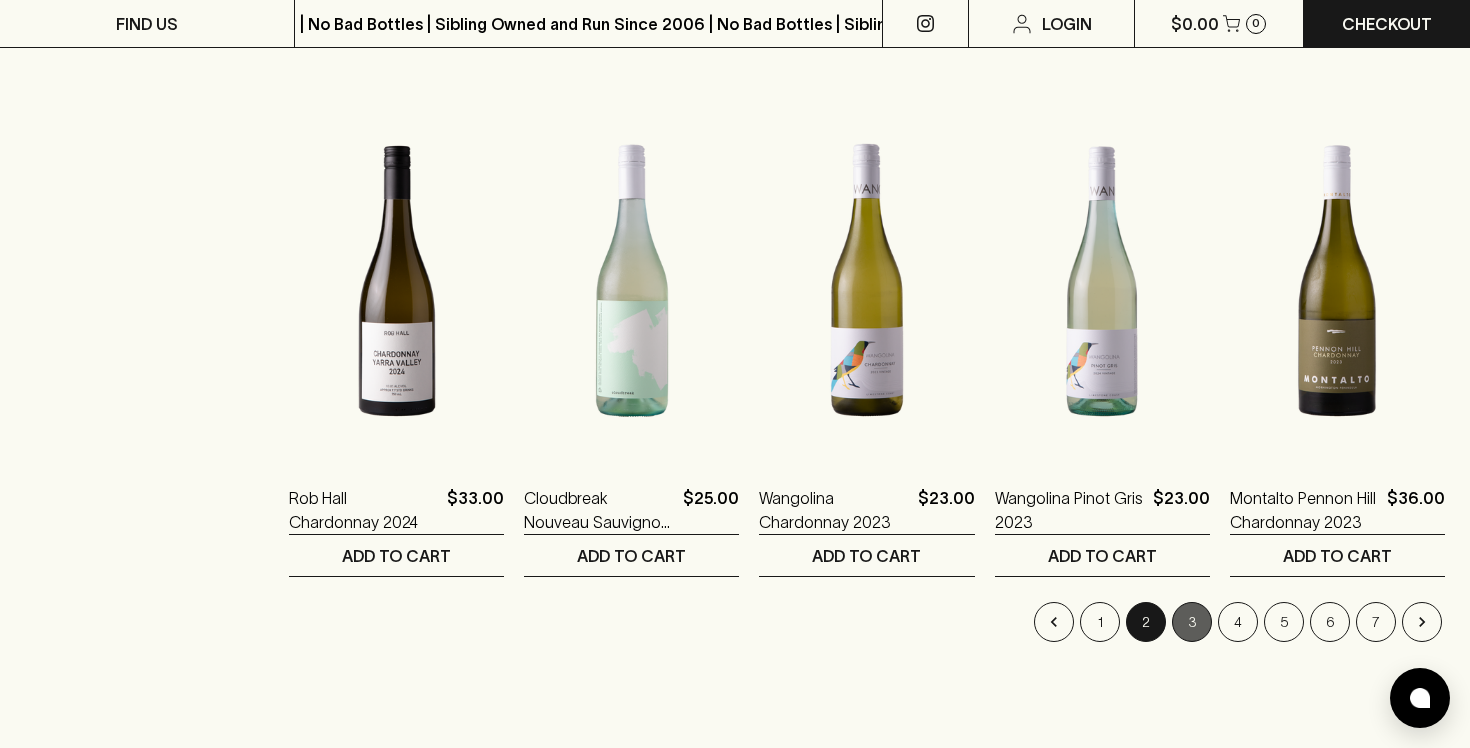 click on "3" at bounding box center (1192, 622) 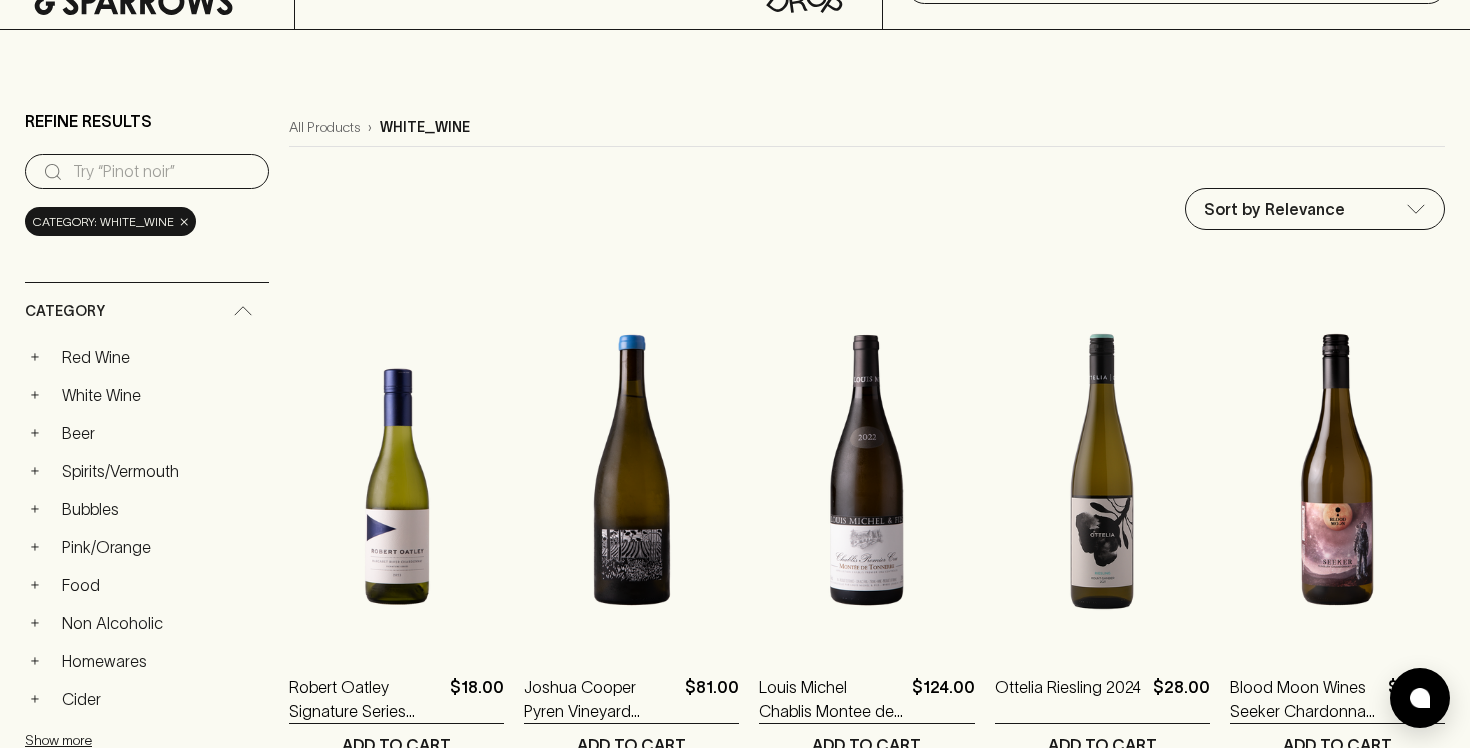 scroll, scrollTop: 0, scrollLeft: 0, axis: both 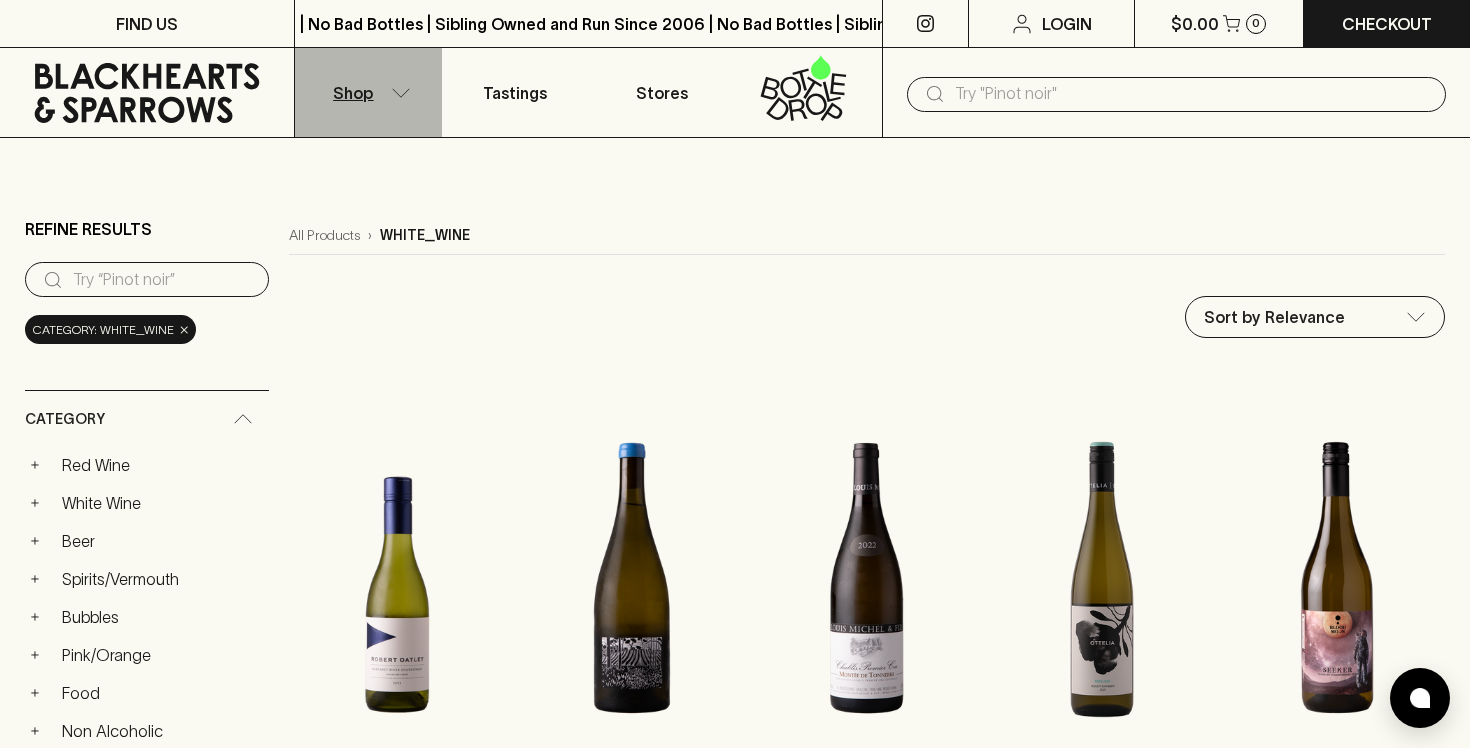 click on "Shop" at bounding box center [353, 93] 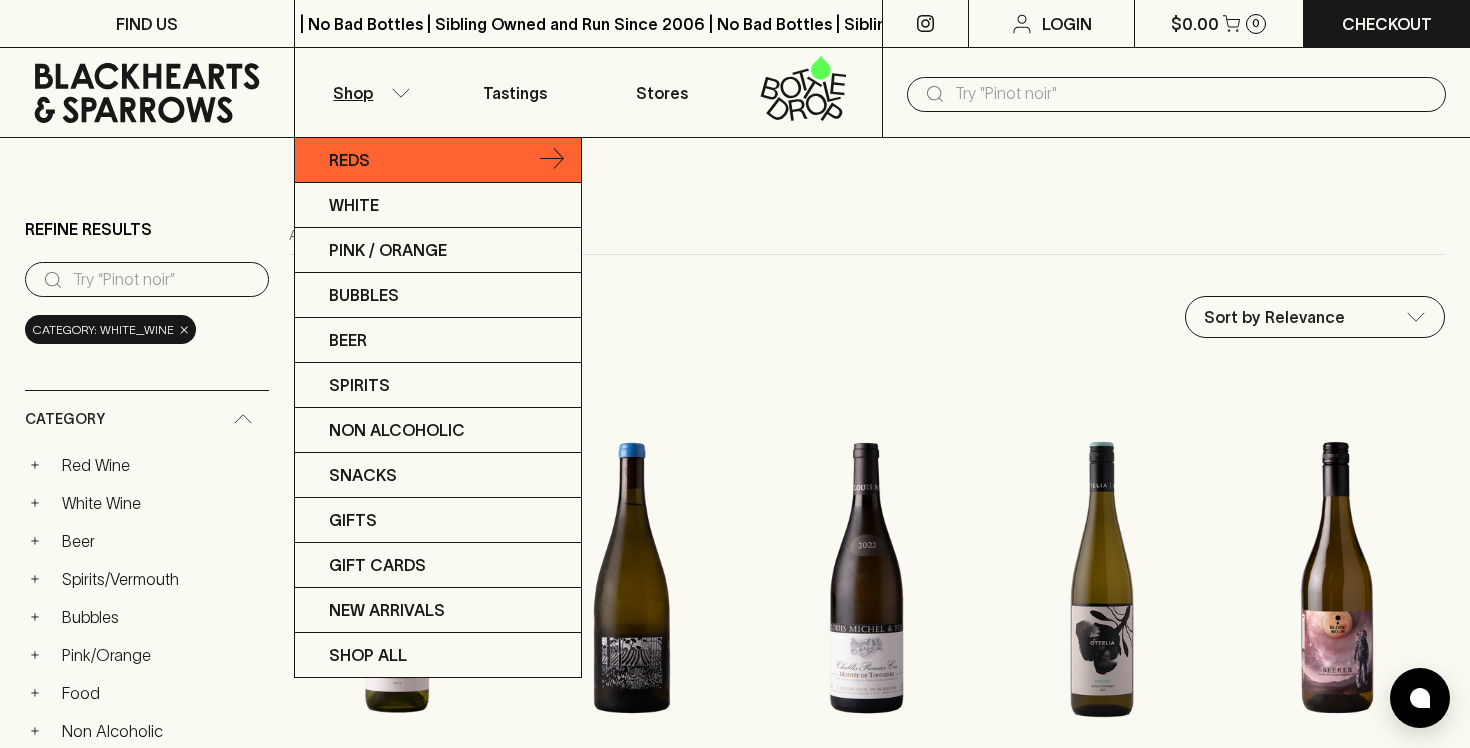 click on "Reds" at bounding box center (438, 160) 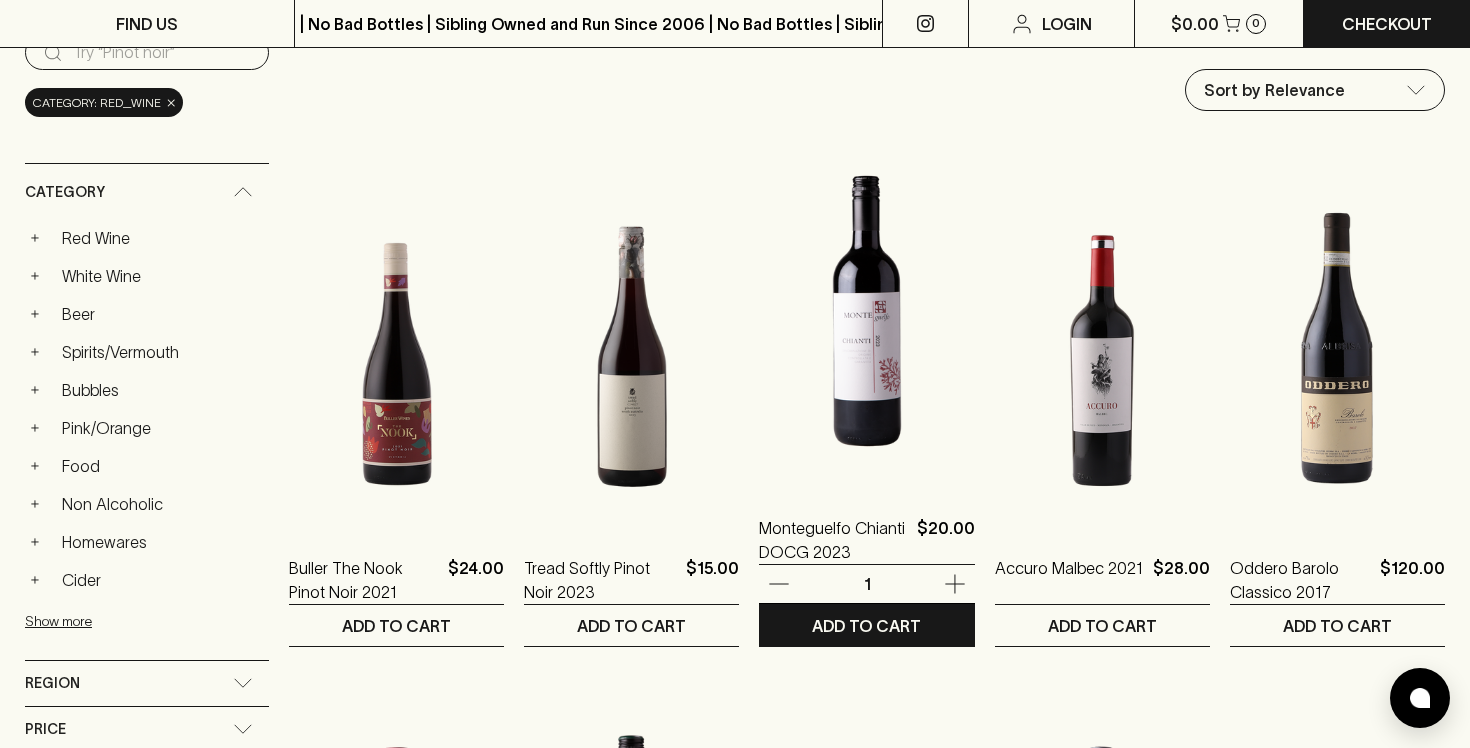 scroll, scrollTop: 267, scrollLeft: 0, axis: vertical 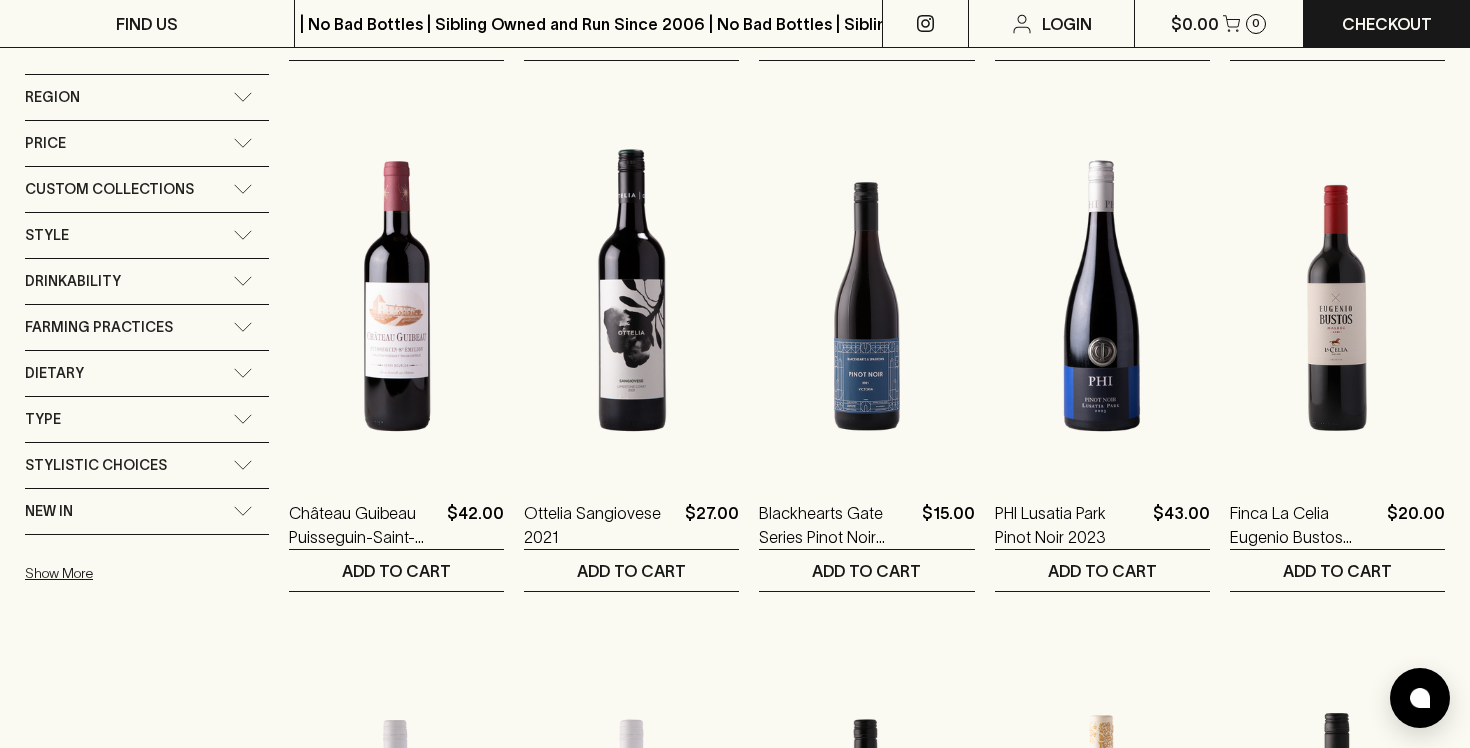 click on "Drinkability" at bounding box center (73, 281) 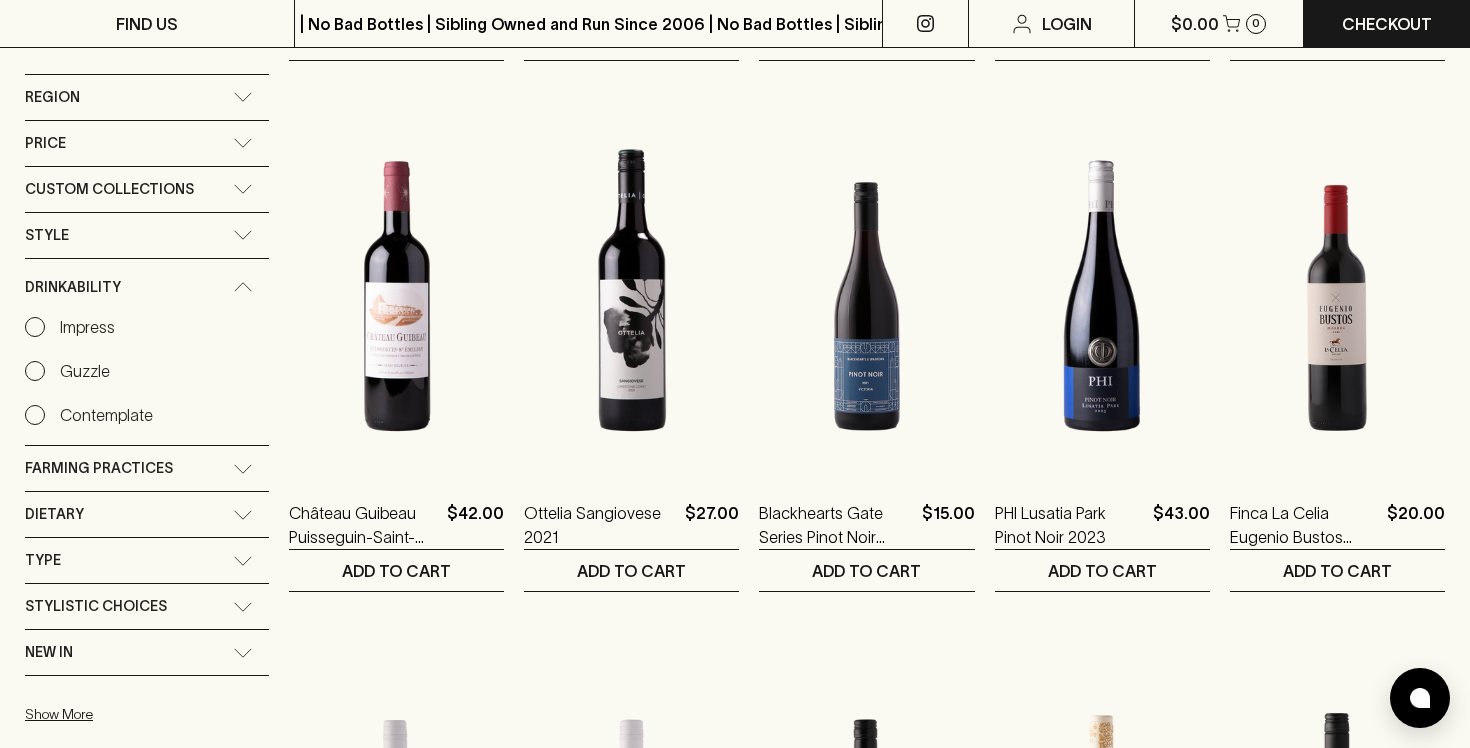 click on "Drinkability" at bounding box center (147, 287) 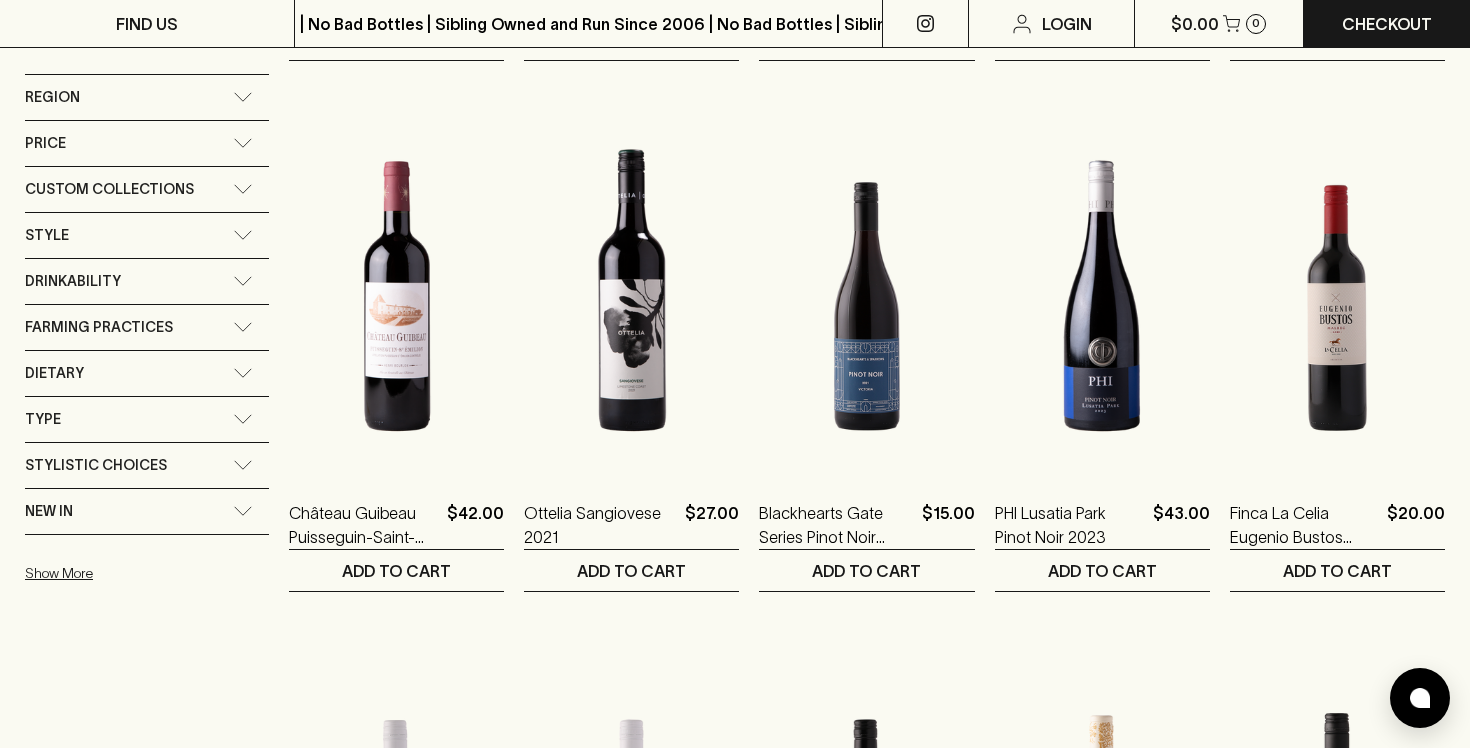 click on "Style" at bounding box center (129, 235) 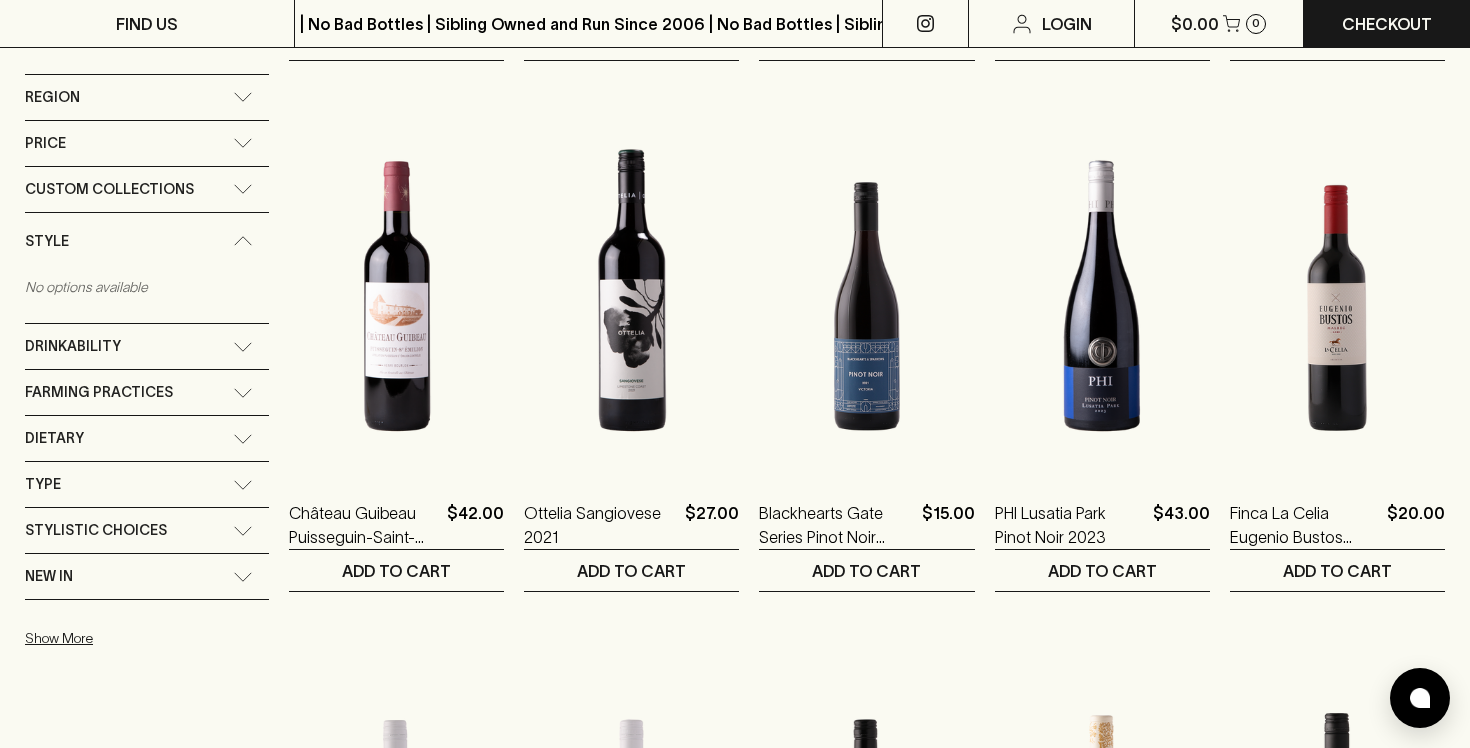 click on "Style" at bounding box center (129, 241) 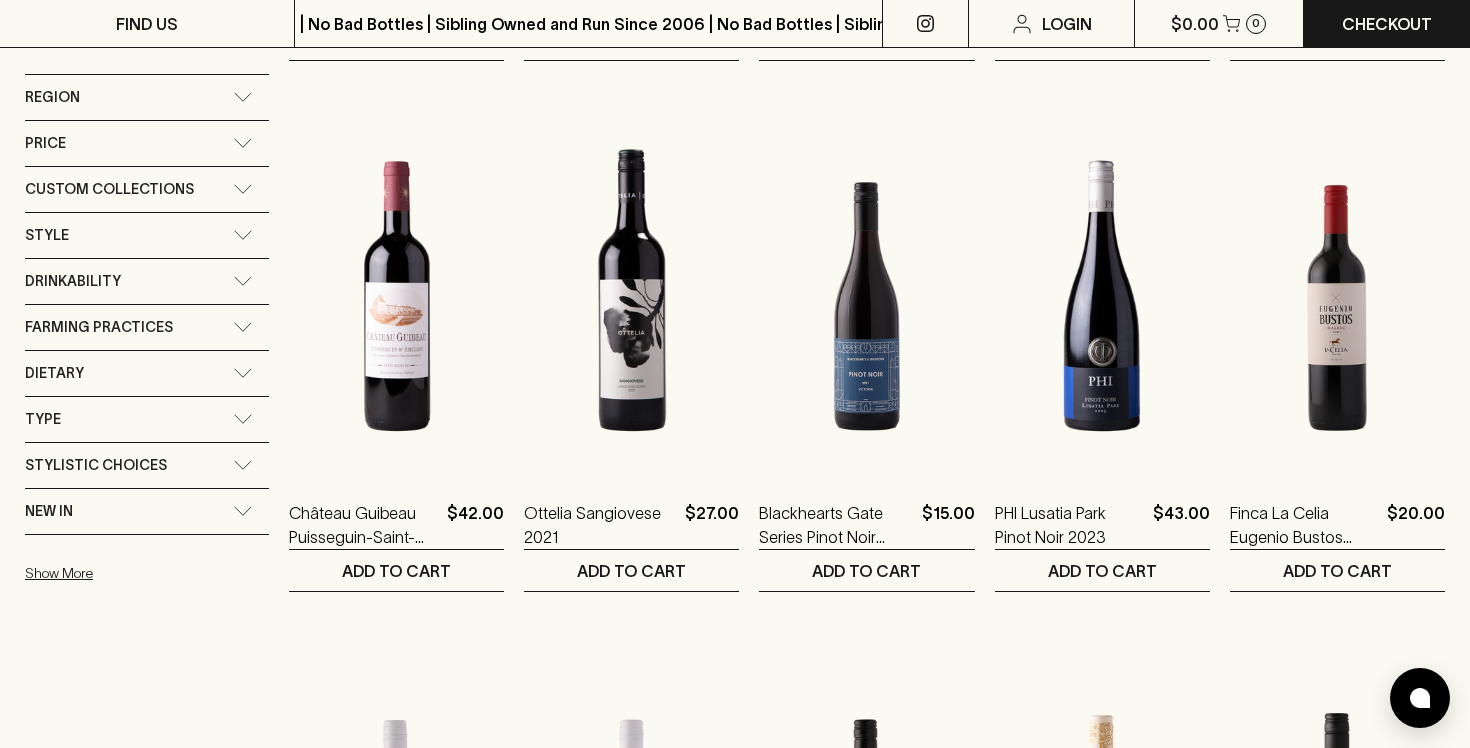 click on "Type" at bounding box center (129, 419) 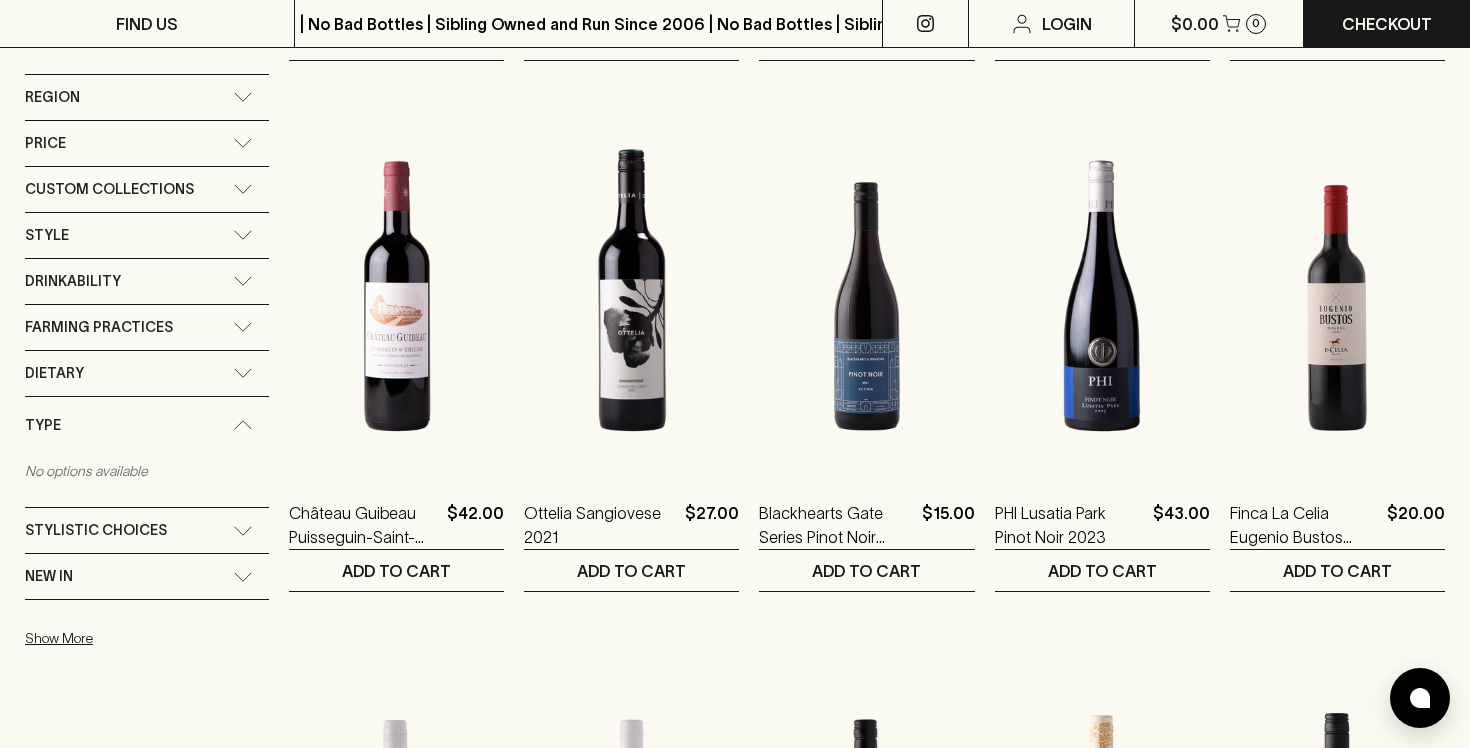 click on "Type" at bounding box center (129, 425) 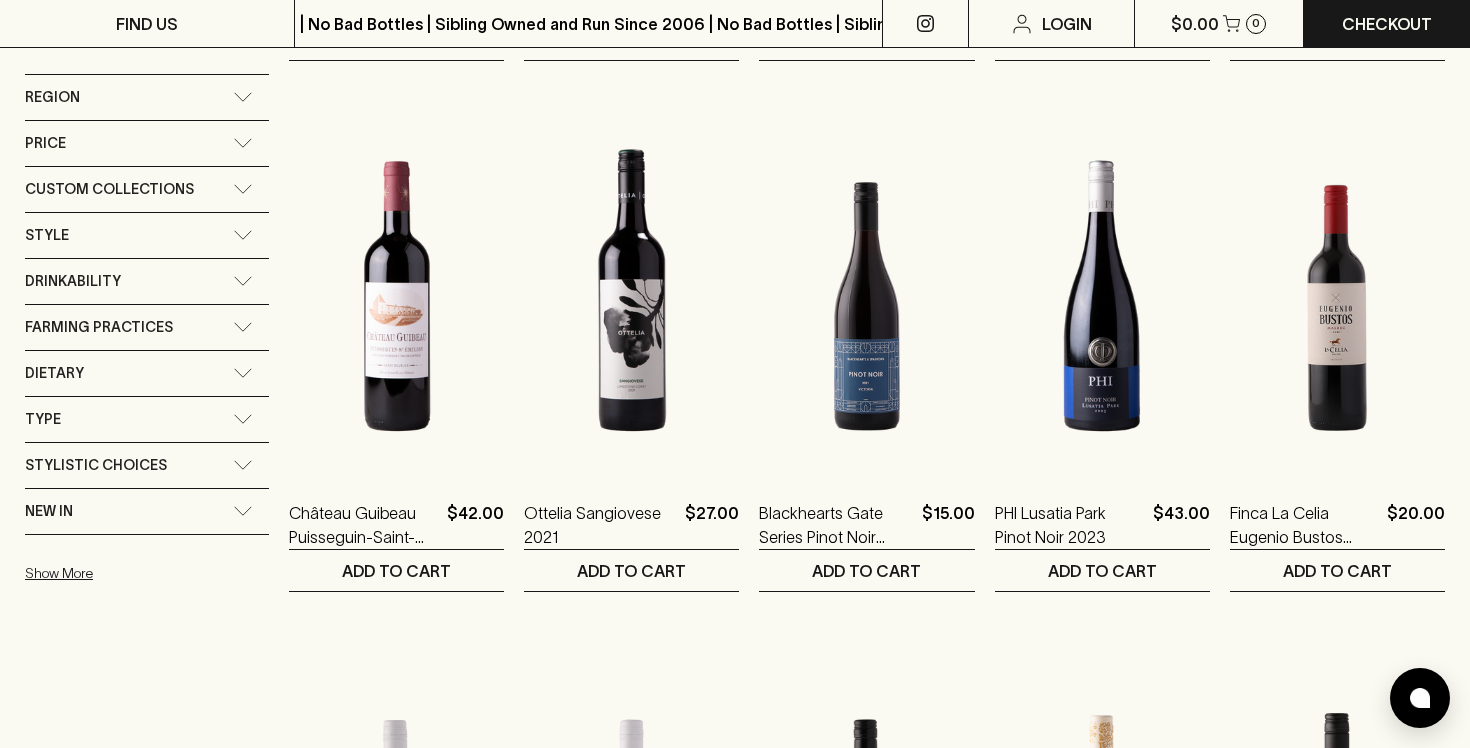 click on "Stylistic Choices" at bounding box center [96, 465] 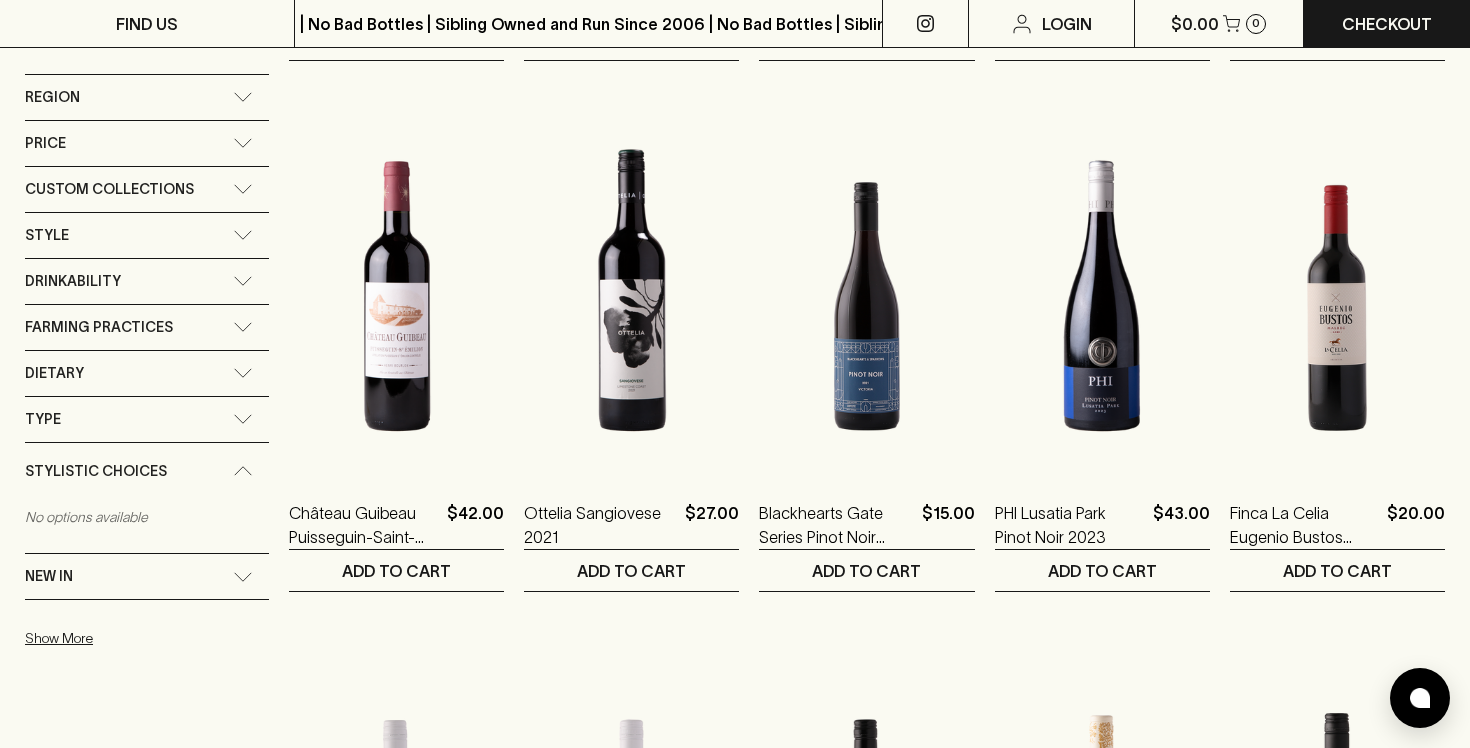 click on "Stylistic Choices" at bounding box center [96, 471] 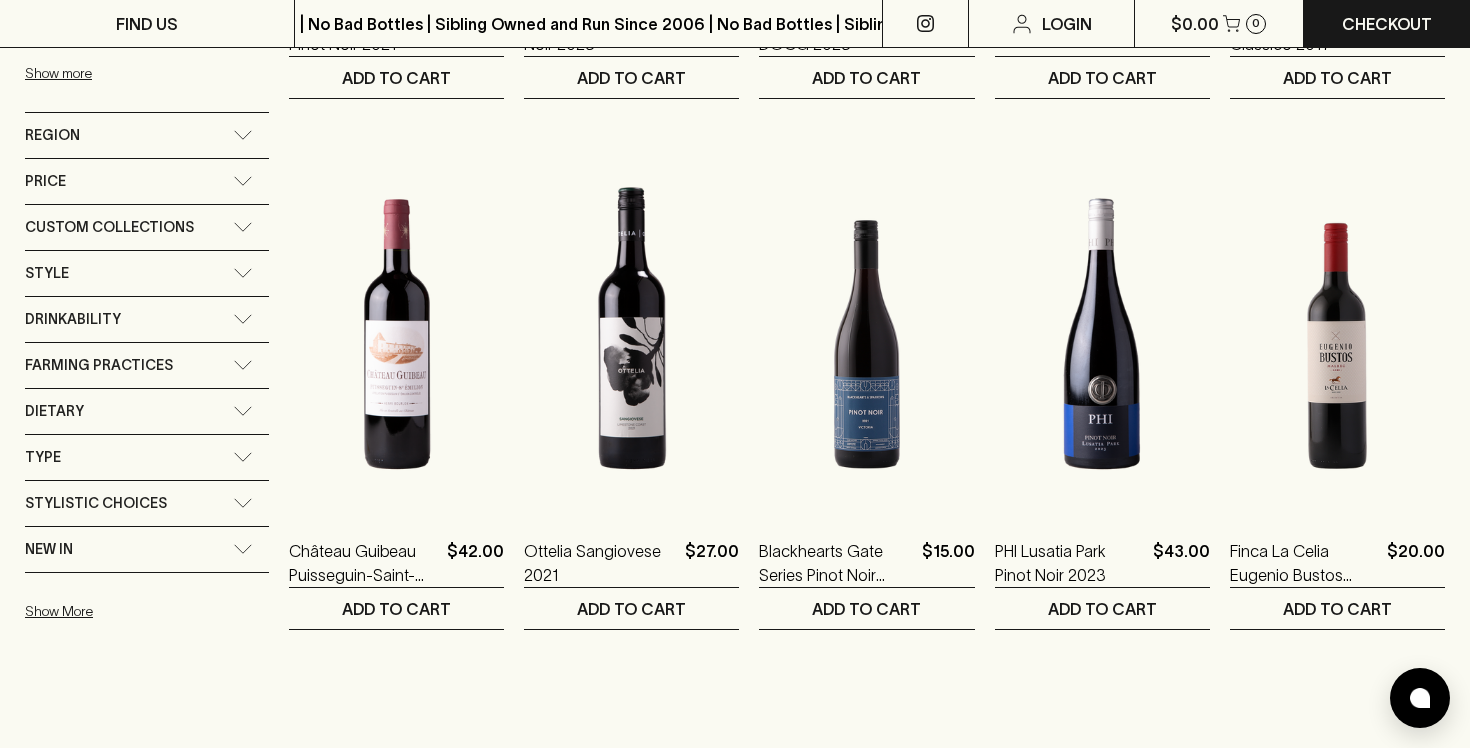 scroll, scrollTop: 728, scrollLeft: 0, axis: vertical 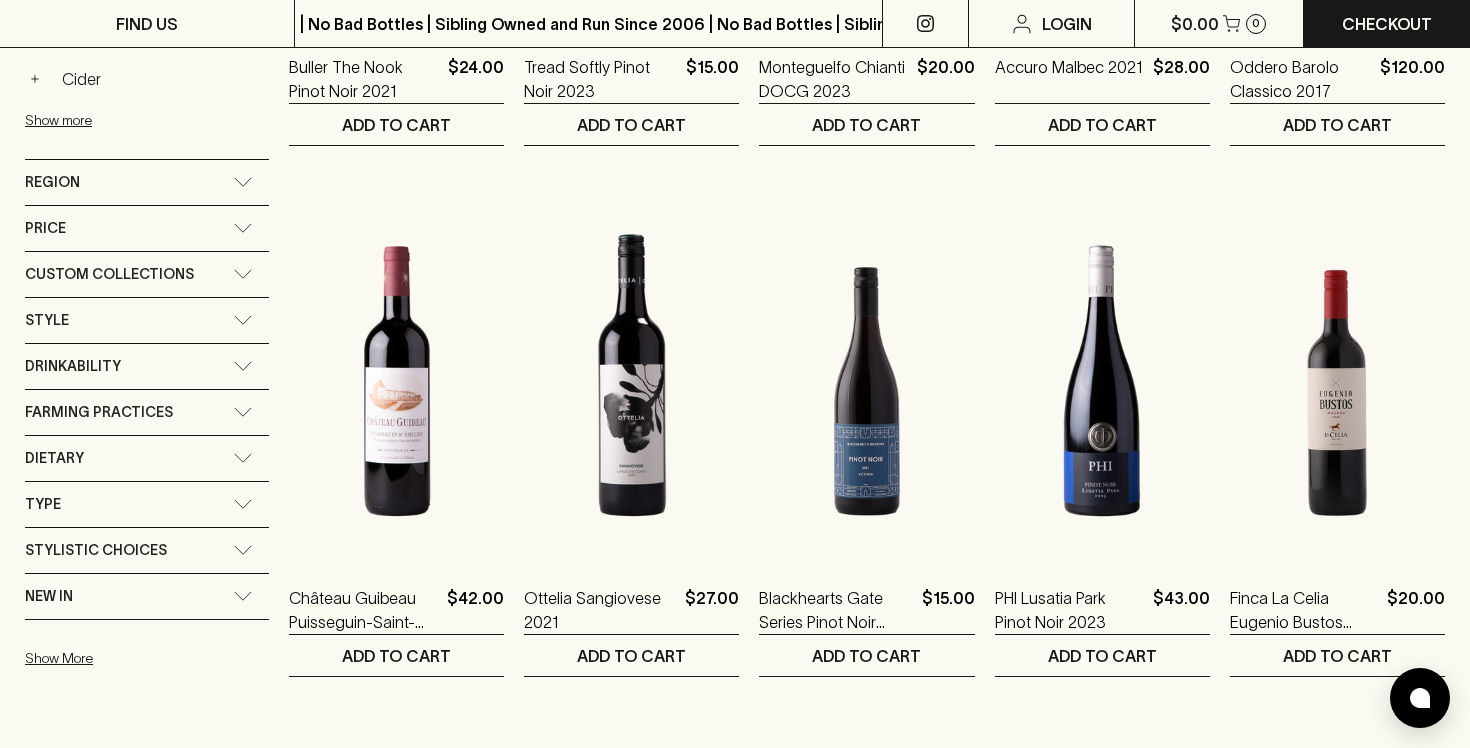 click on "Price" at bounding box center (129, 228) 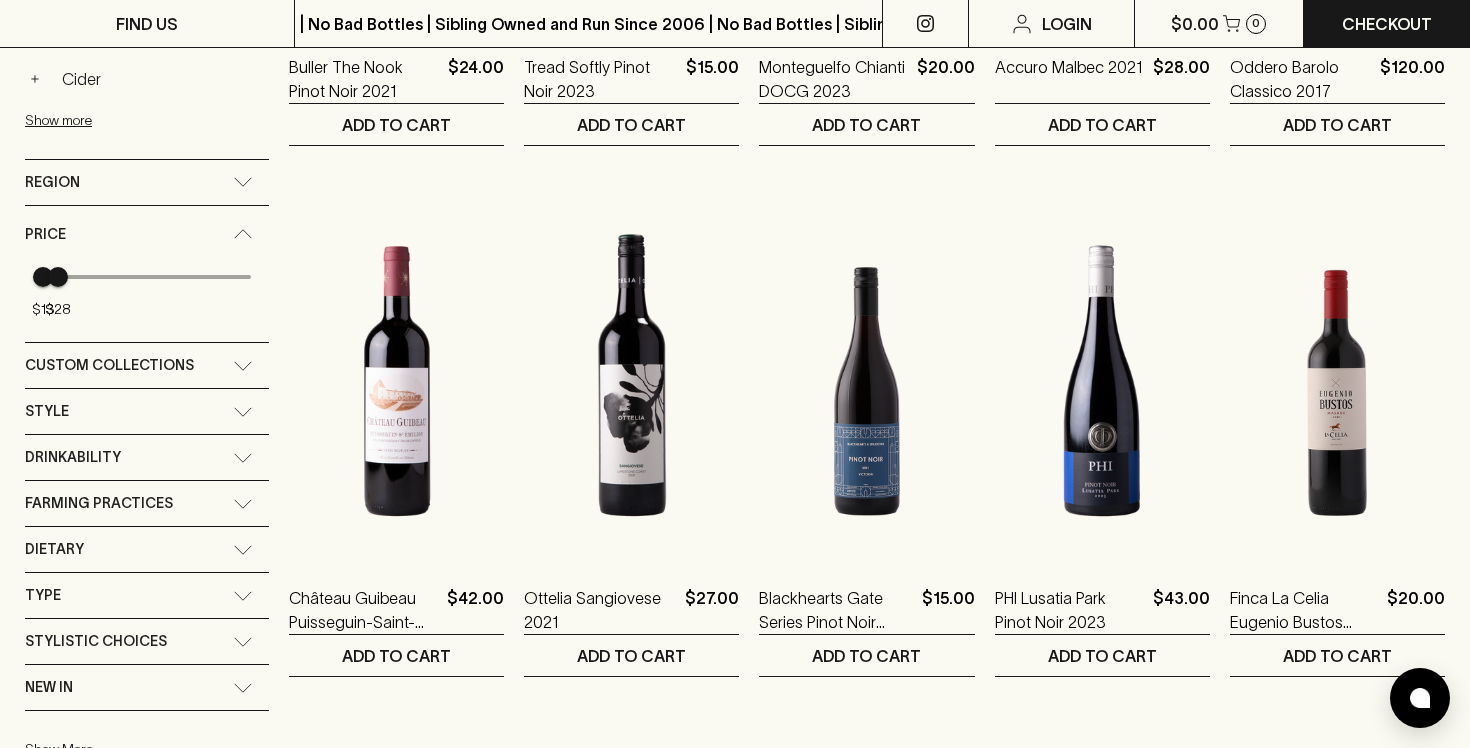 type on "27" 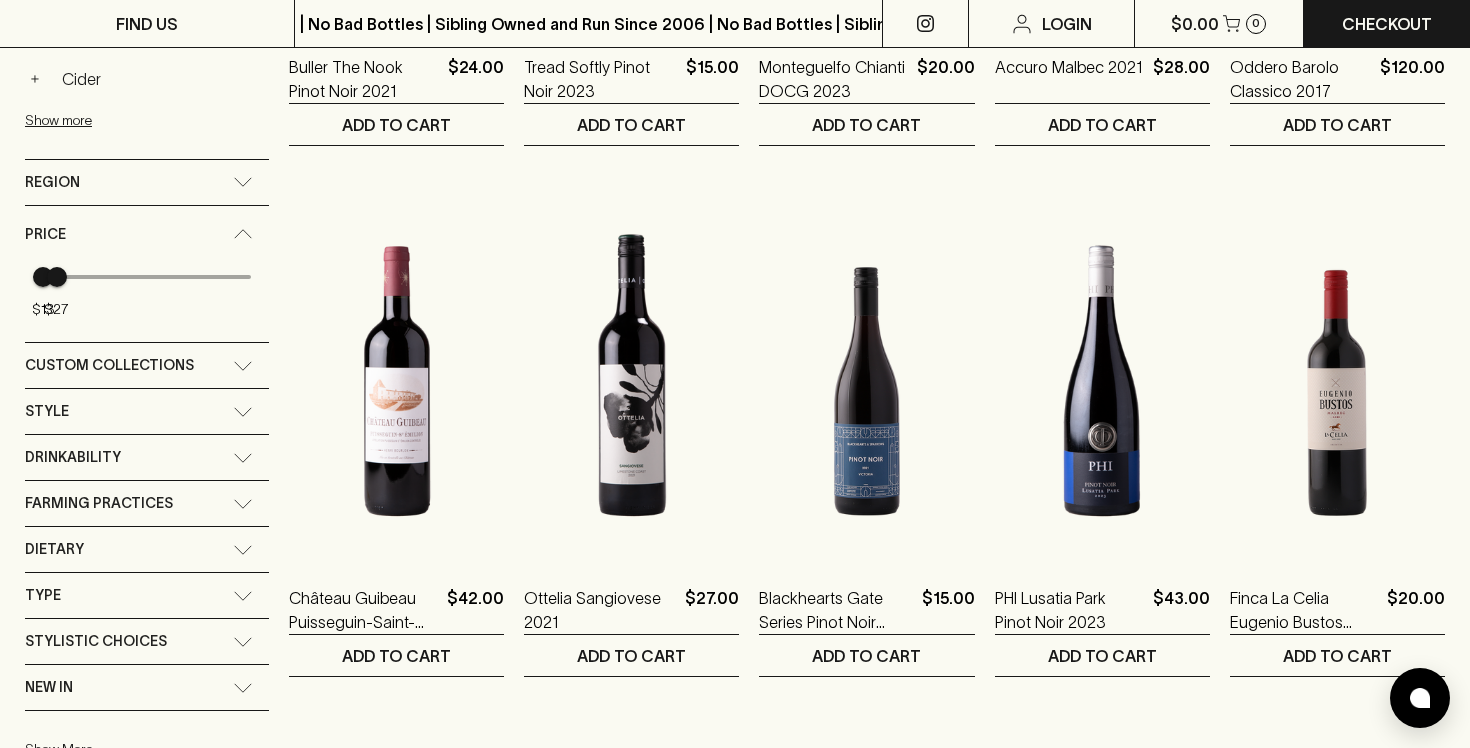 drag, startPoint x: 248, startPoint y: 281, endPoint x: 57, endPoint y: 280, distance: 191.00262 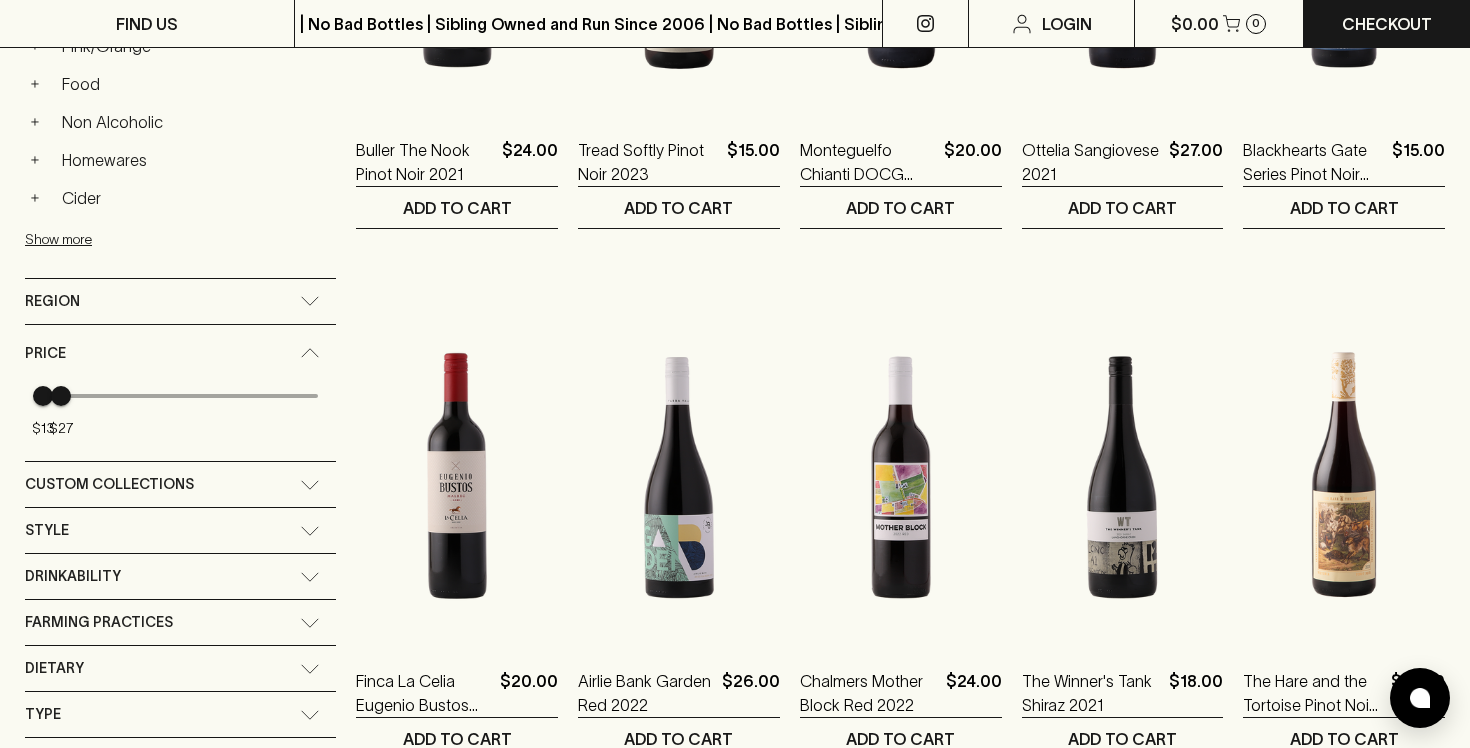 scroll, scrollTop: 596, scrollLeft: 0, axis: vertical 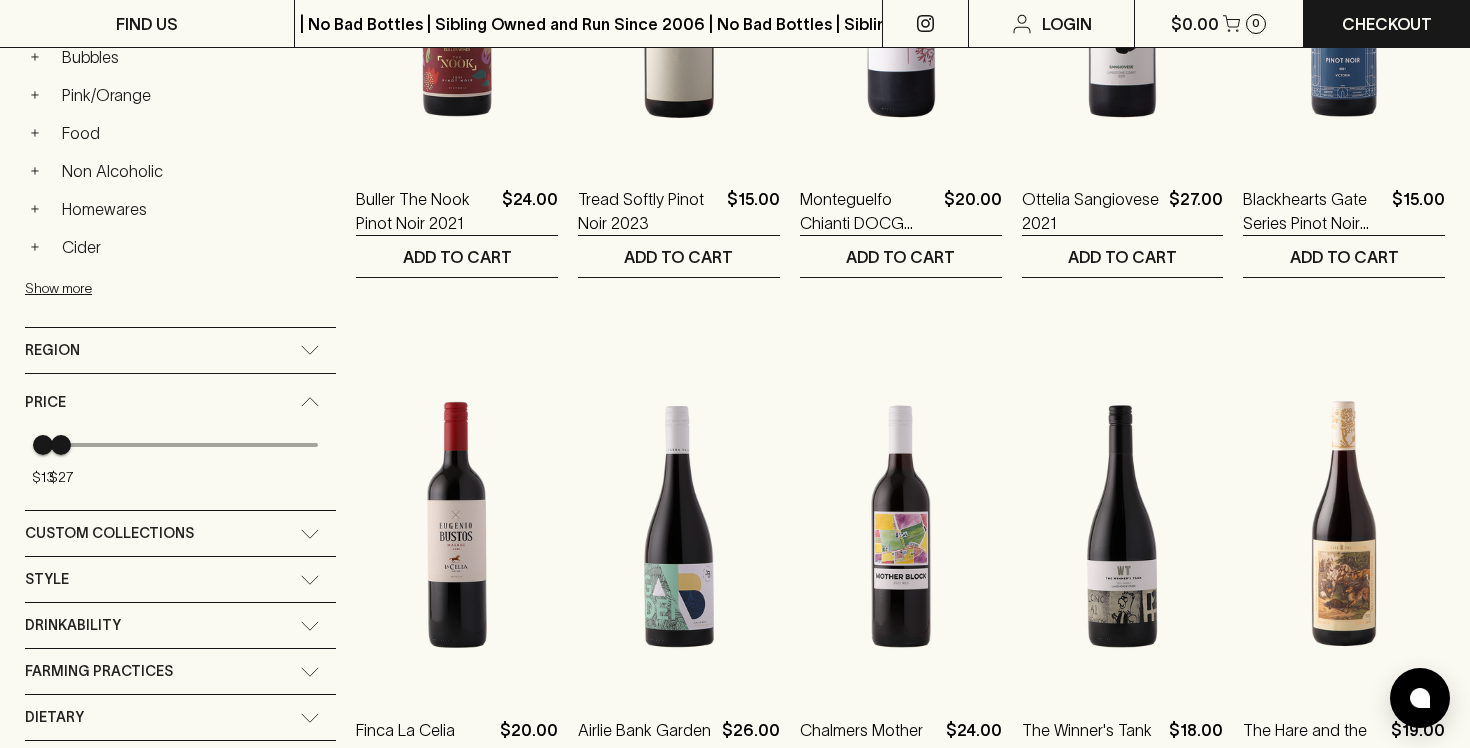 click on "Price" at bounding box center (162, 402) 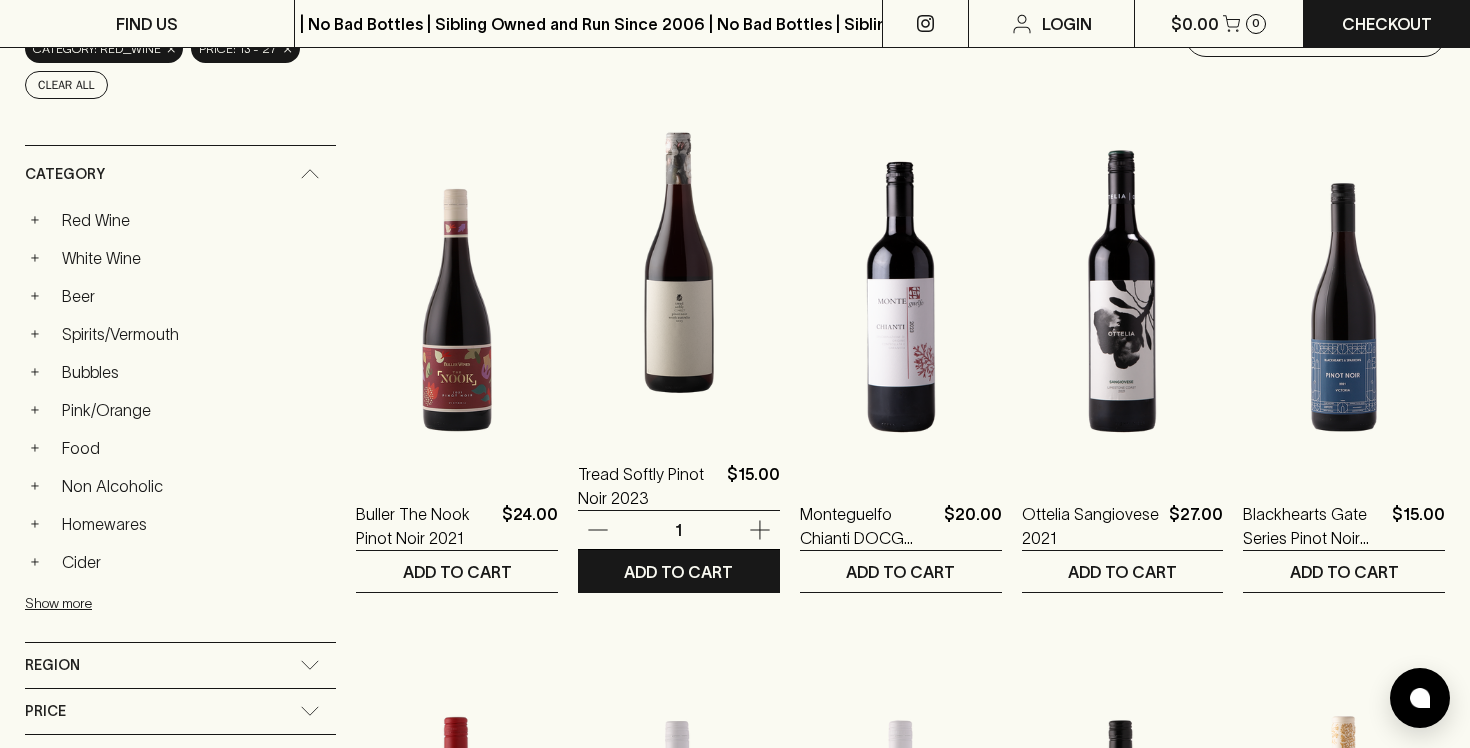 scroll, scrollTop: 277, scrollLeft: 0, axis: vertical 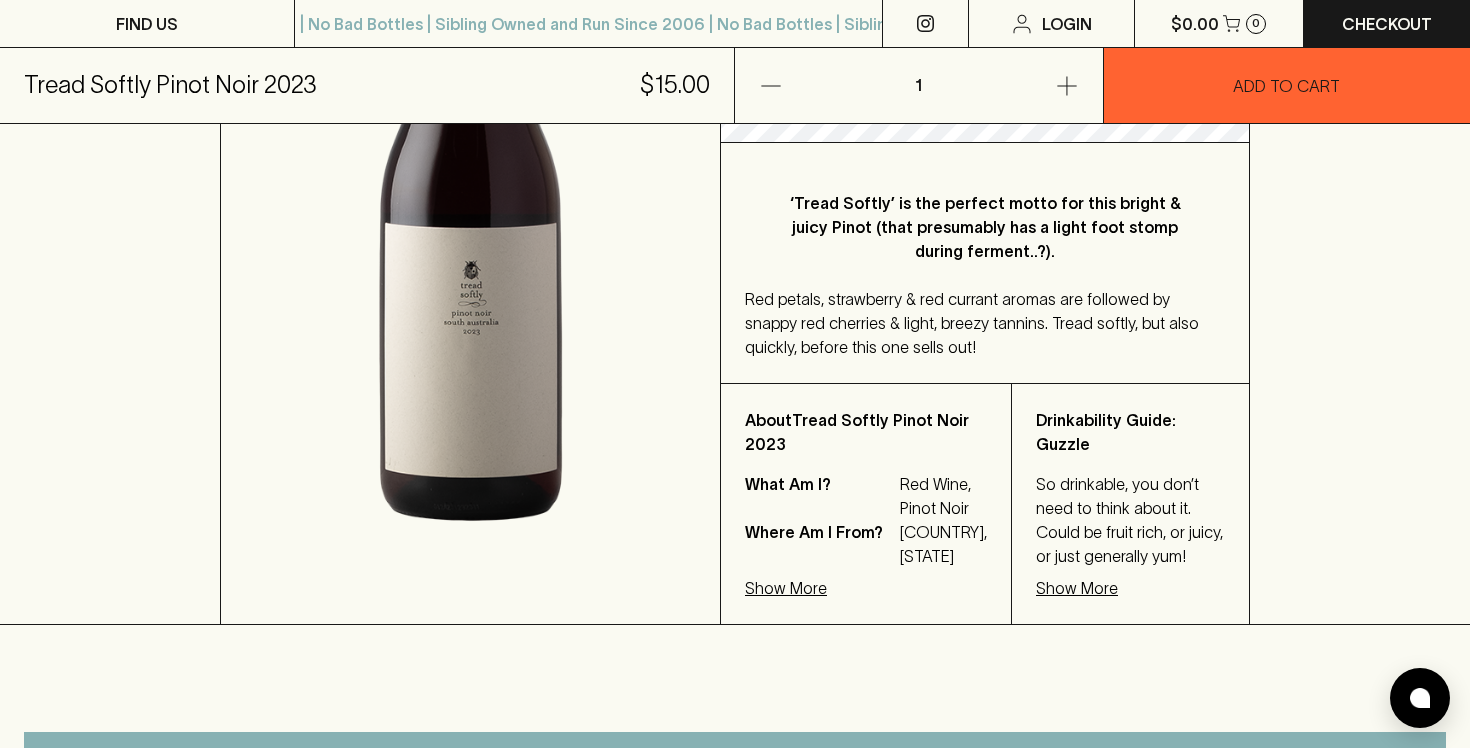 click on "Show More" at bounding box center [1077, 588] 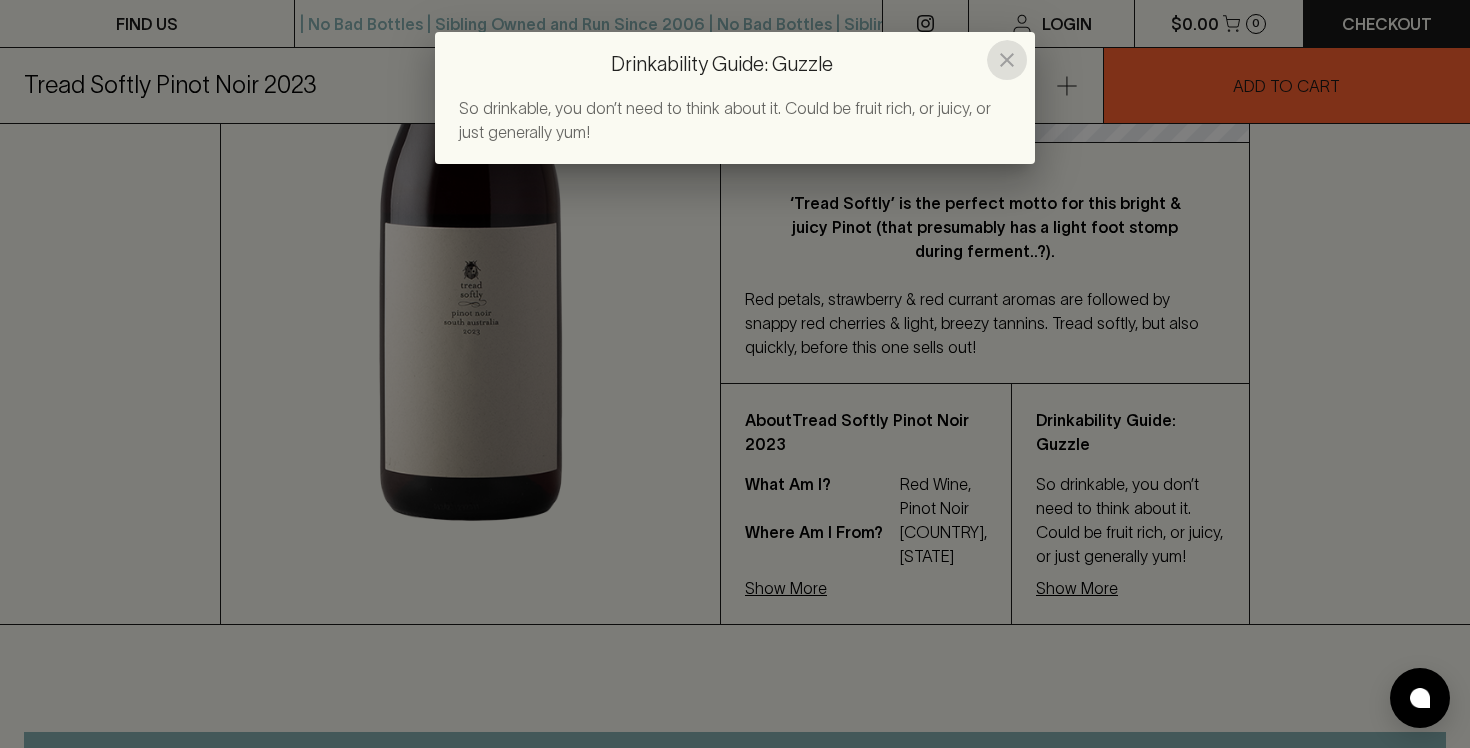 click 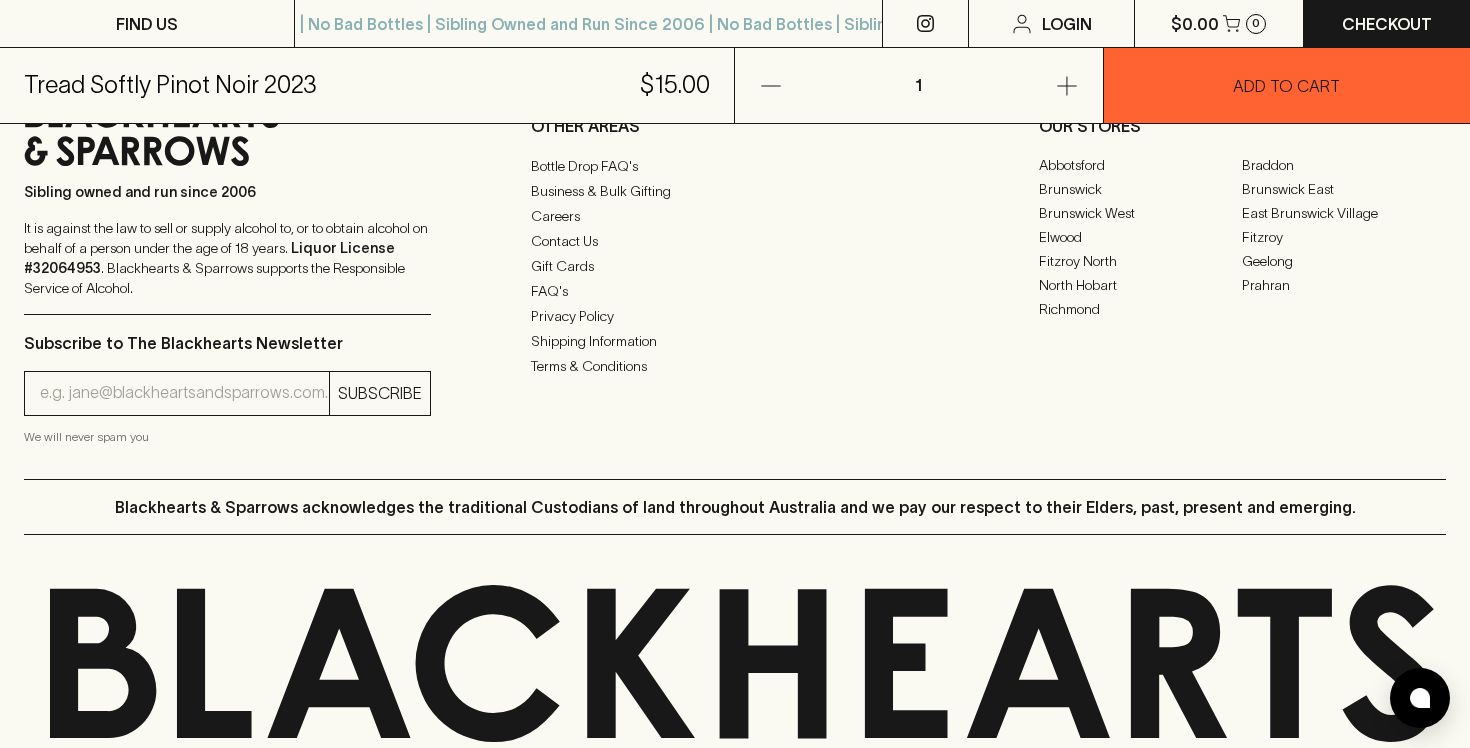 scroll, scrollTop: 1552, scrollLeft: 0, axis: vertical 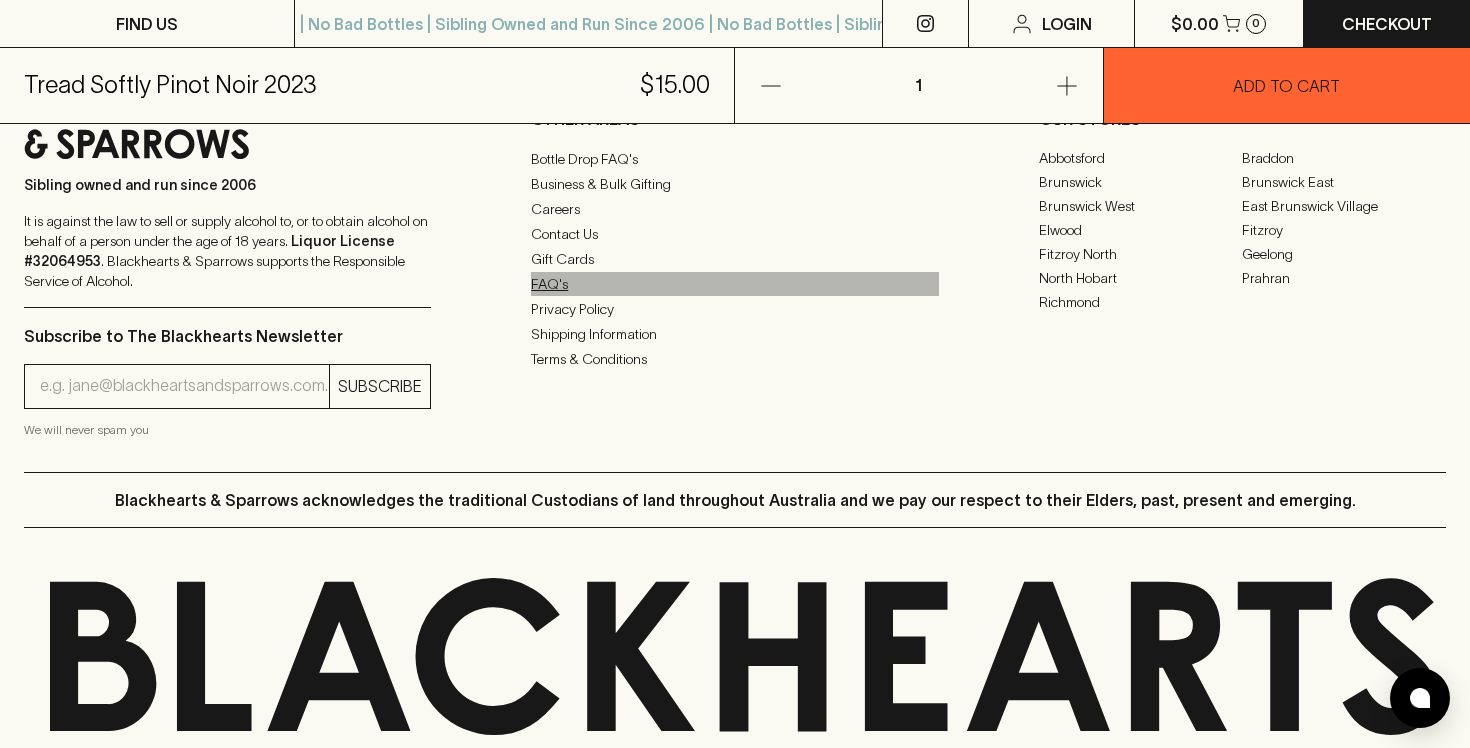 click on "FAQ's" at bounding box center [734, 284] 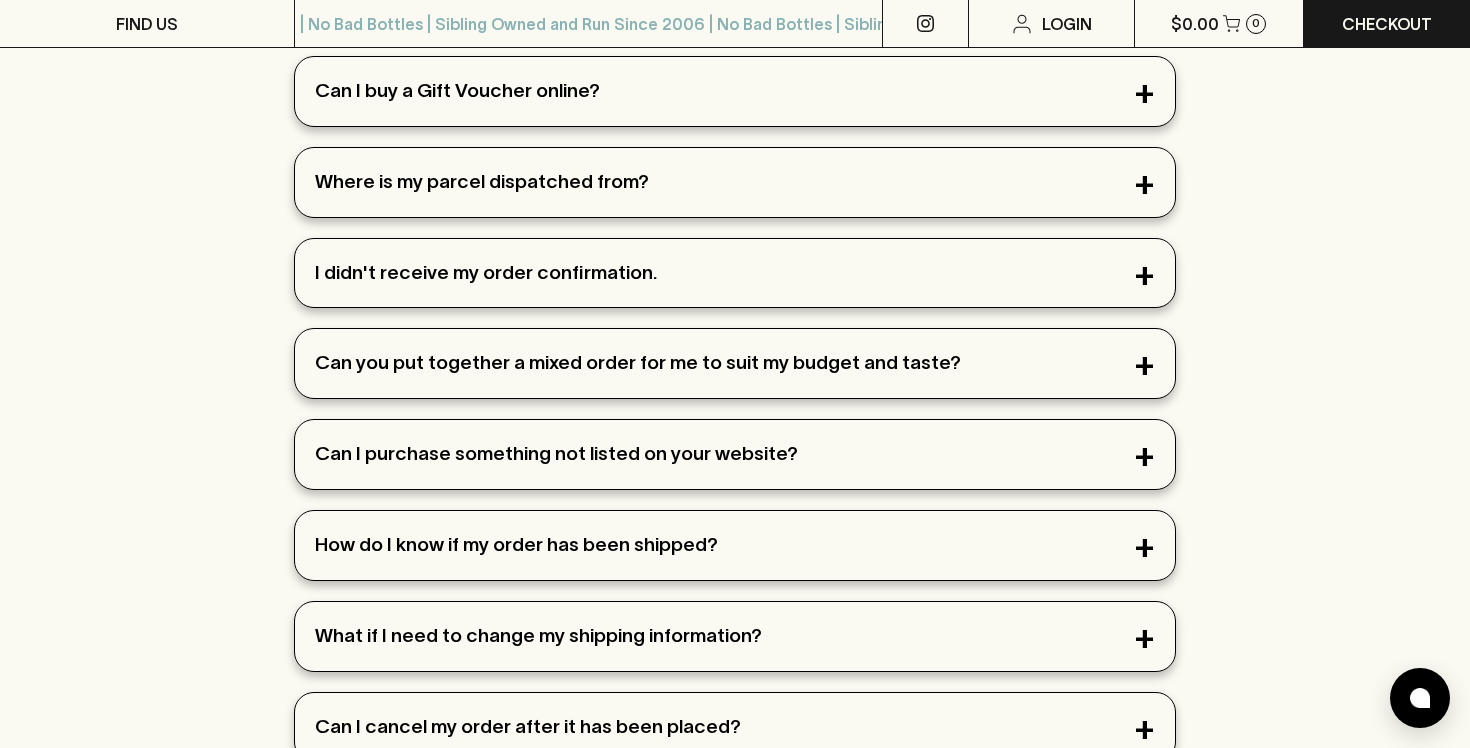 scroll, scrollTop: 336, scrollLeft: 0, axis: vertical 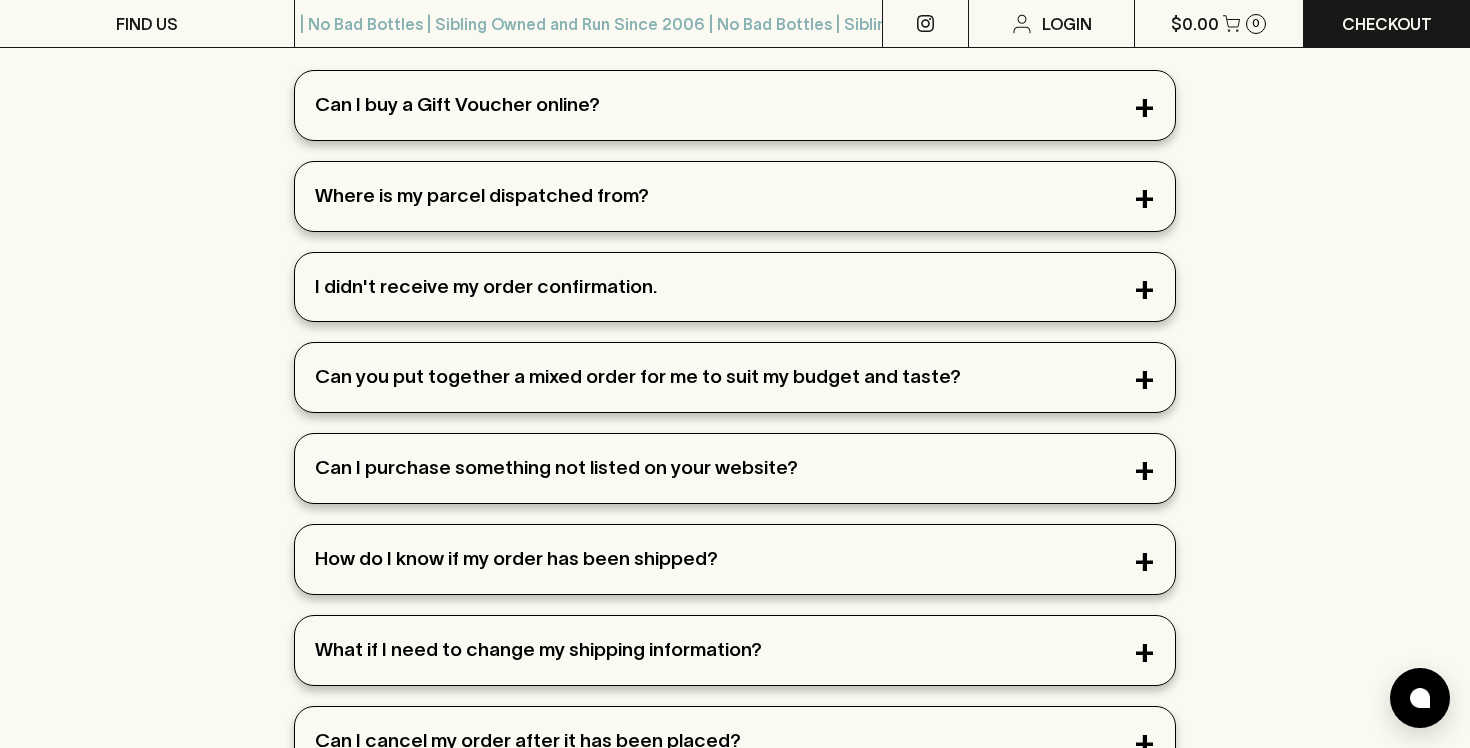 click on "Can you put together a mixed order for me to suit my budget and taste?" at bounding box center [735, 377] 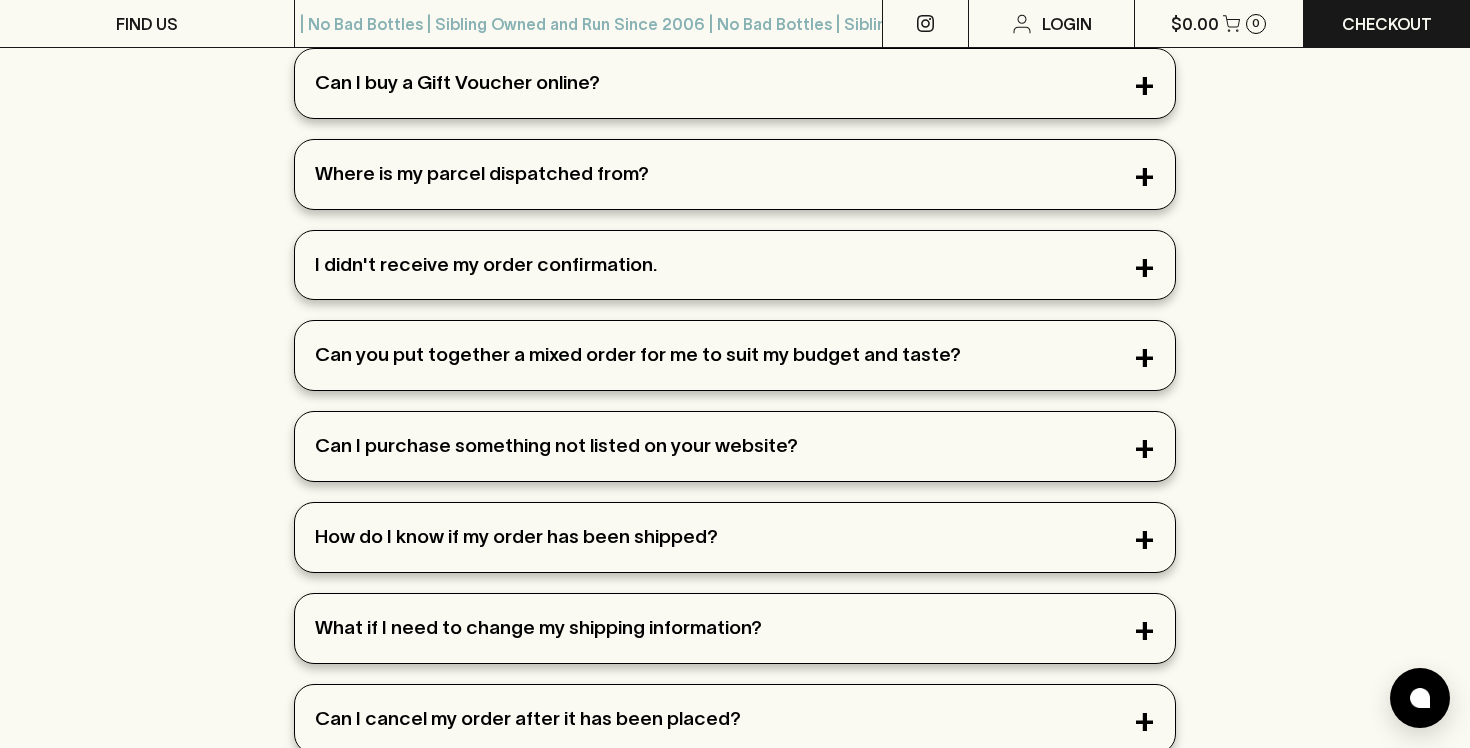scroll, scrollTop: 361, scrollLeft: 0, axis: vertical 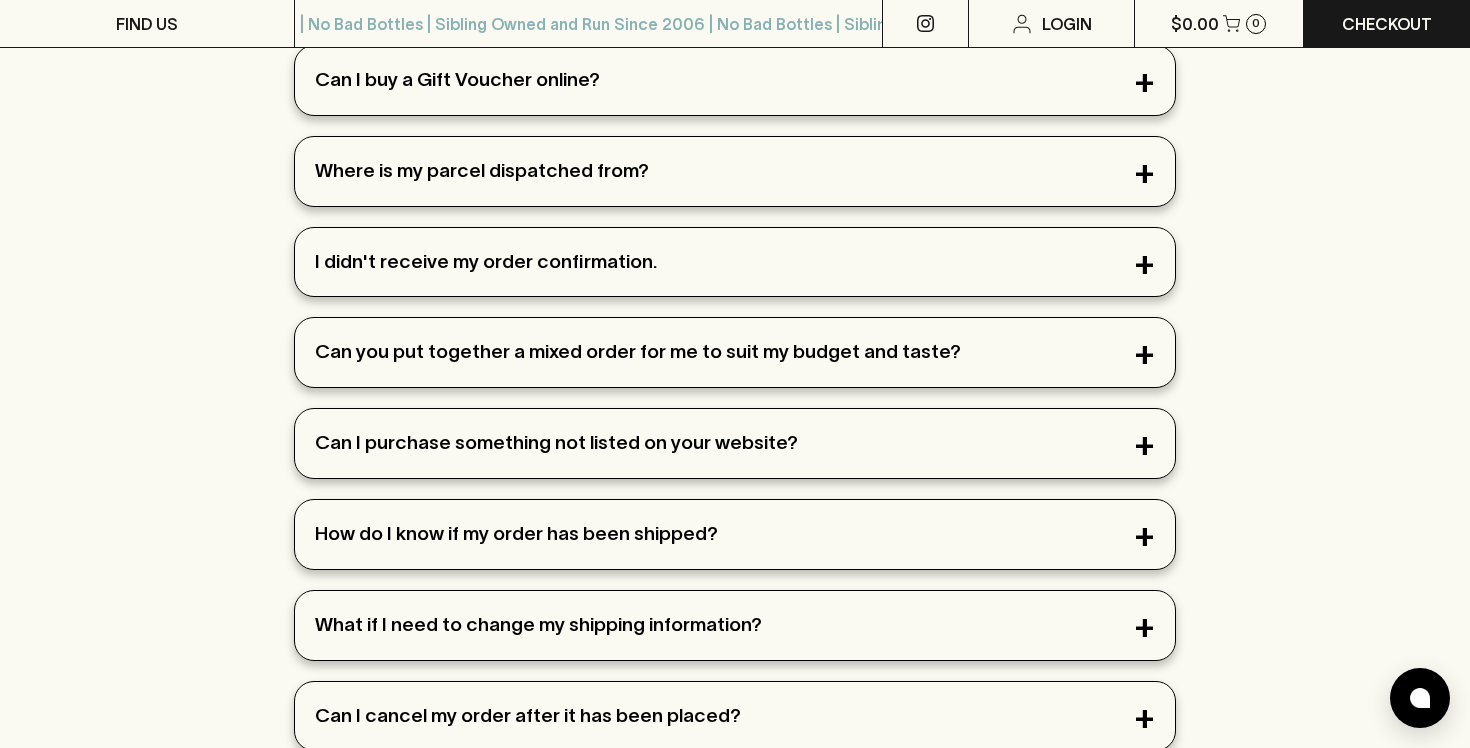 click on "Can you put together a mixed order for me to suit my budget and taste?" at bounding box center [735, 352] 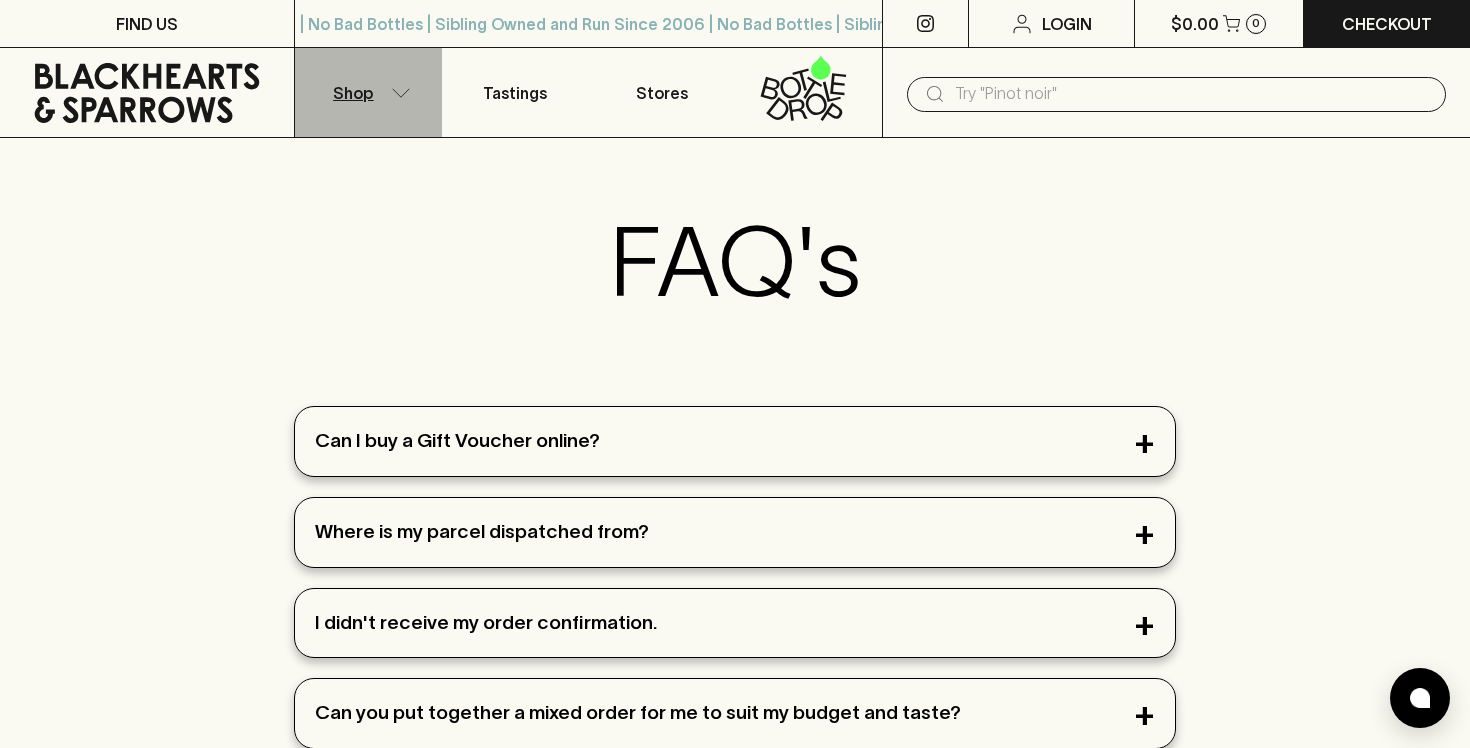 click on "Shop" at bounding box center [368, 92] 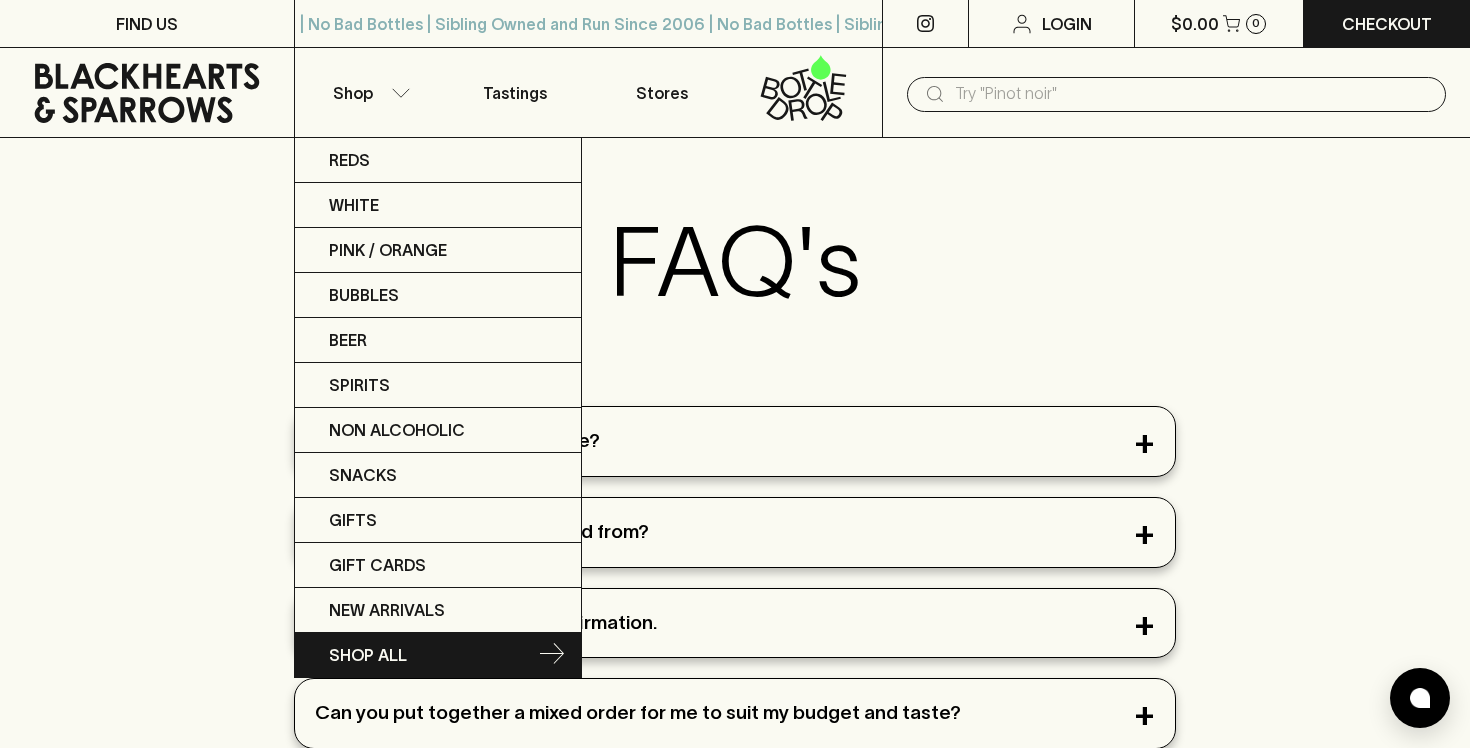 click on "SHOP ALL" at bounding box center (438, 655) 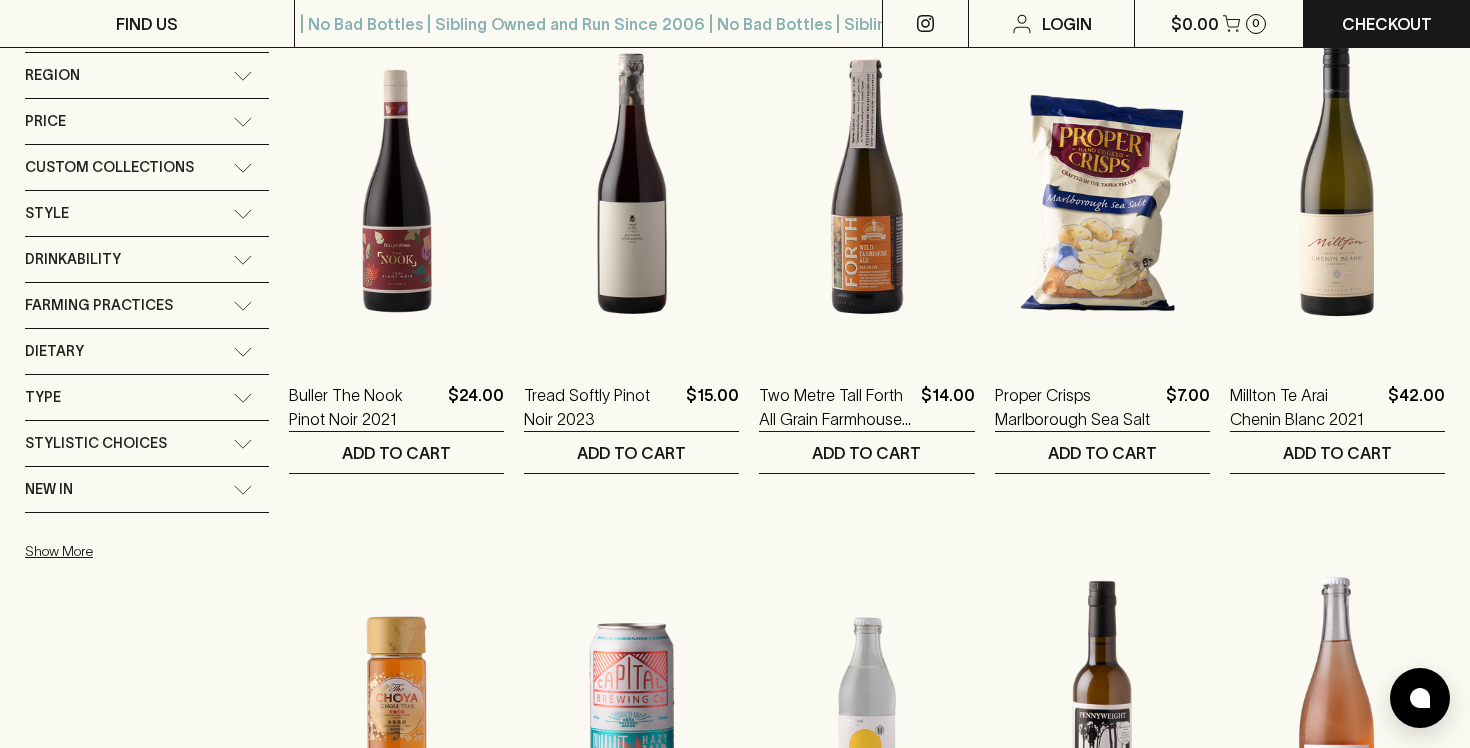 scroll, scrollTop: 343, scrollLeft: 0, axis: vertical 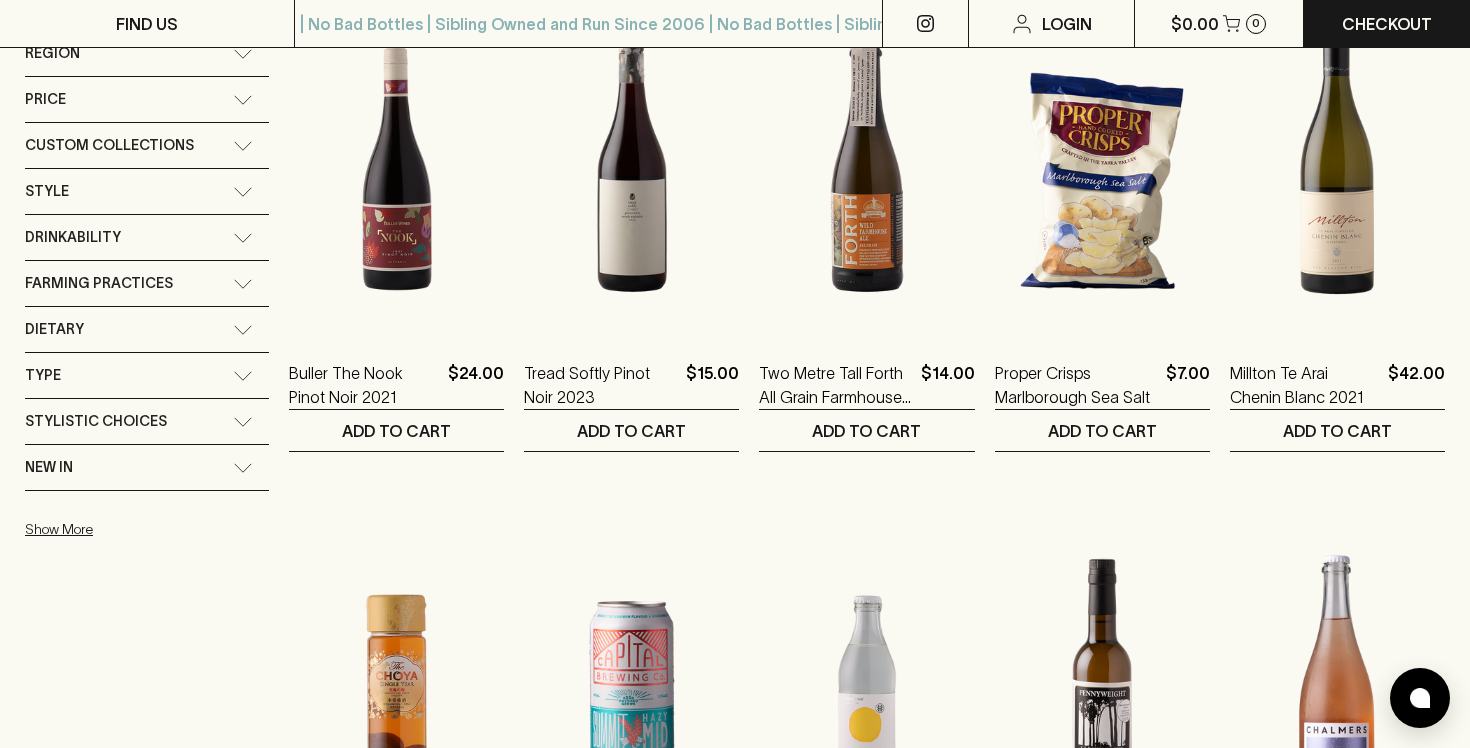 click on "Drinkability" at bounding box center [73, 237] 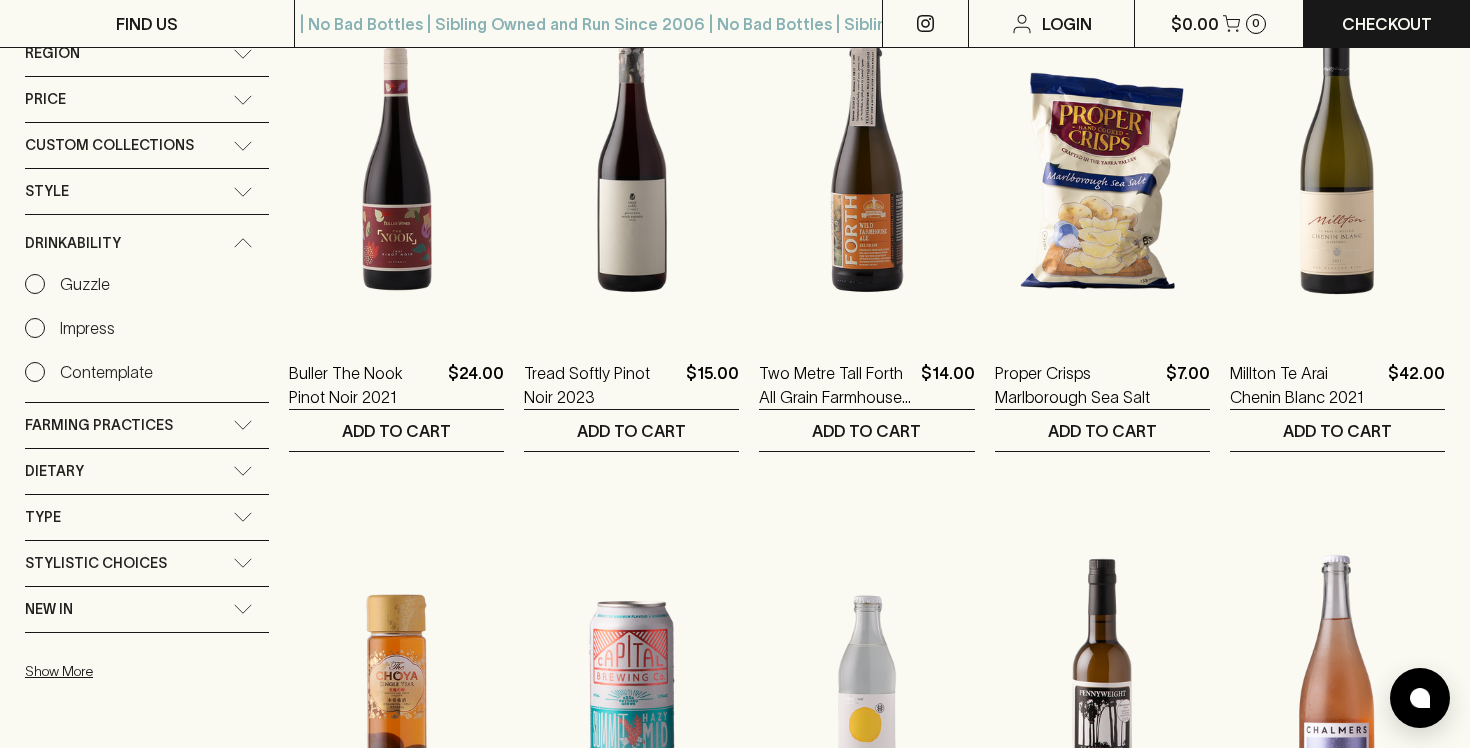 click on "Guzzle" at bounding box center [67, 284] 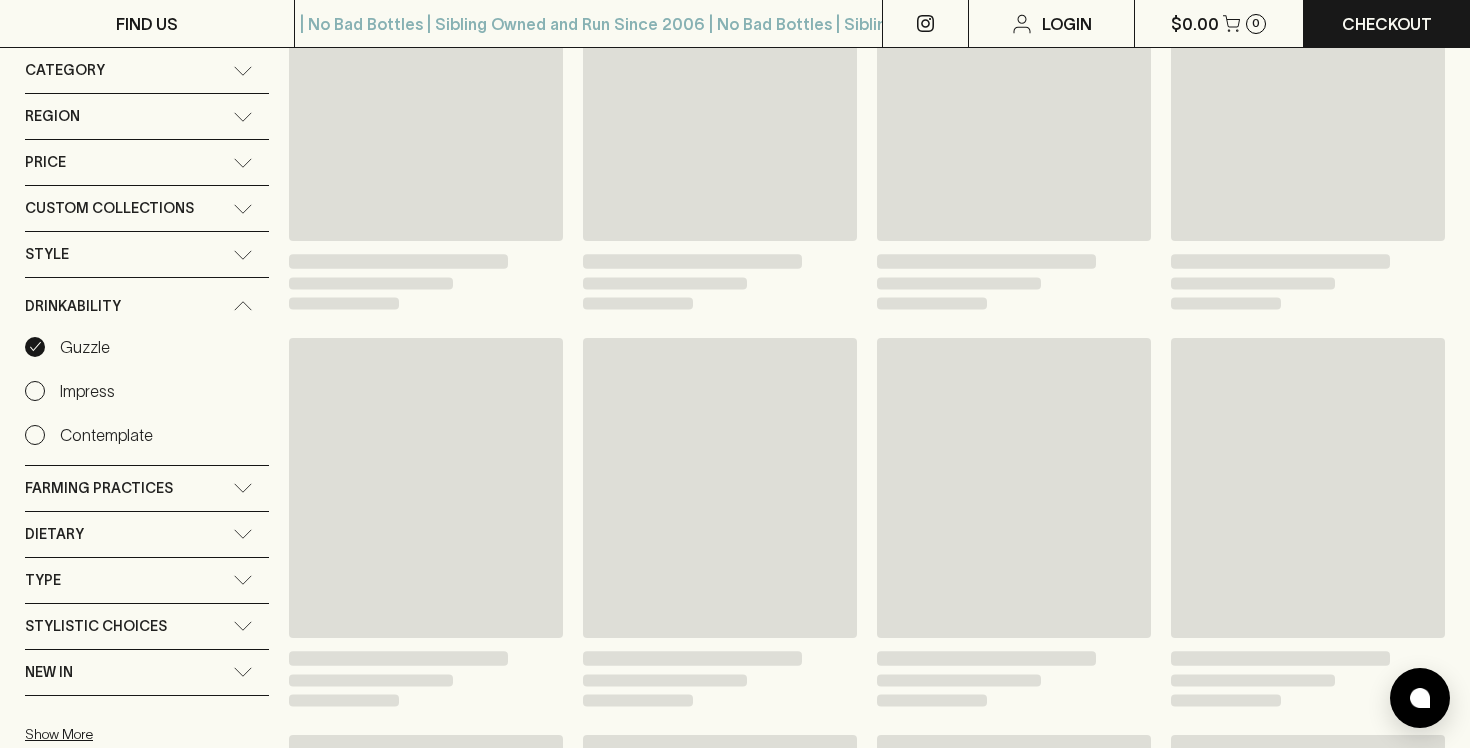 scroll, scrollTop: 406, scrollLeft: 0, axis: vertical 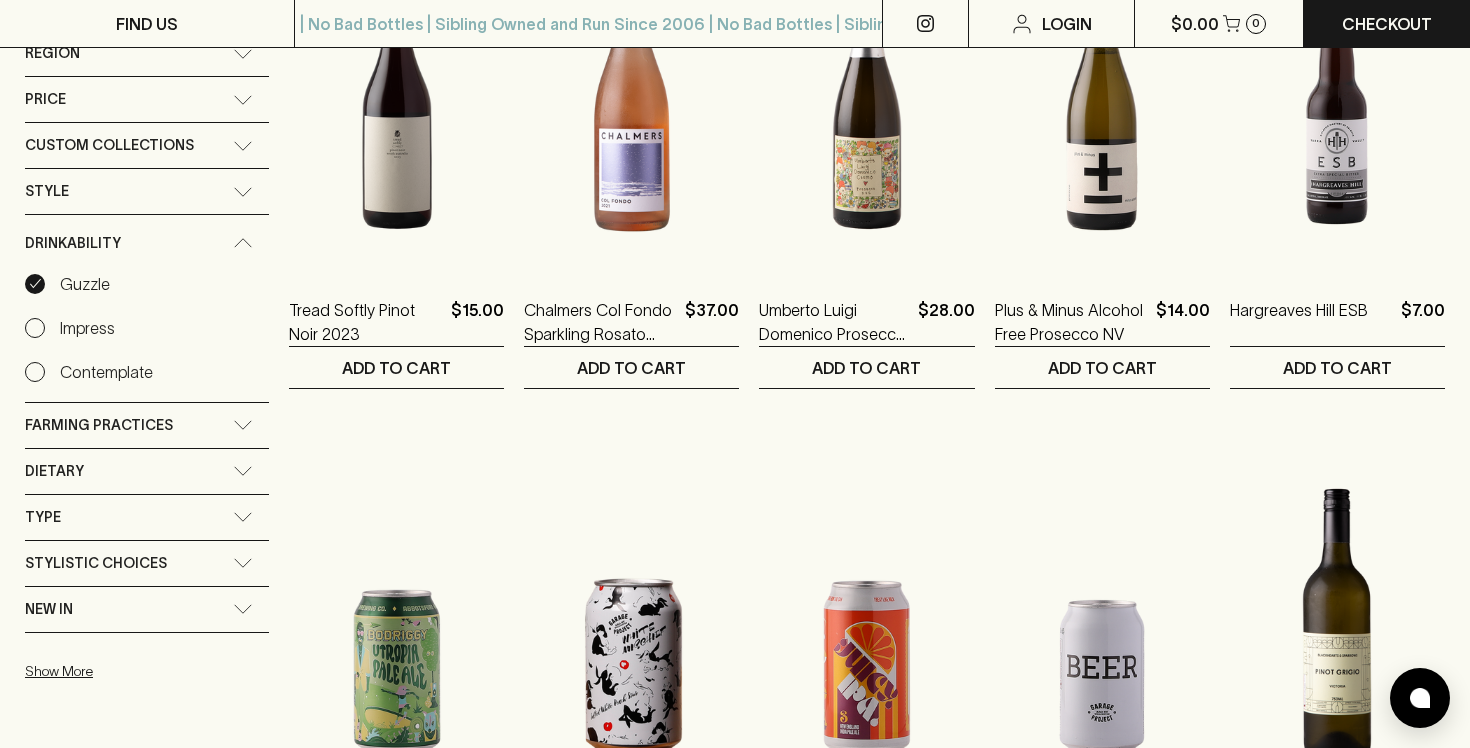 click on "Drinkability" at bounding box center [129, 243] 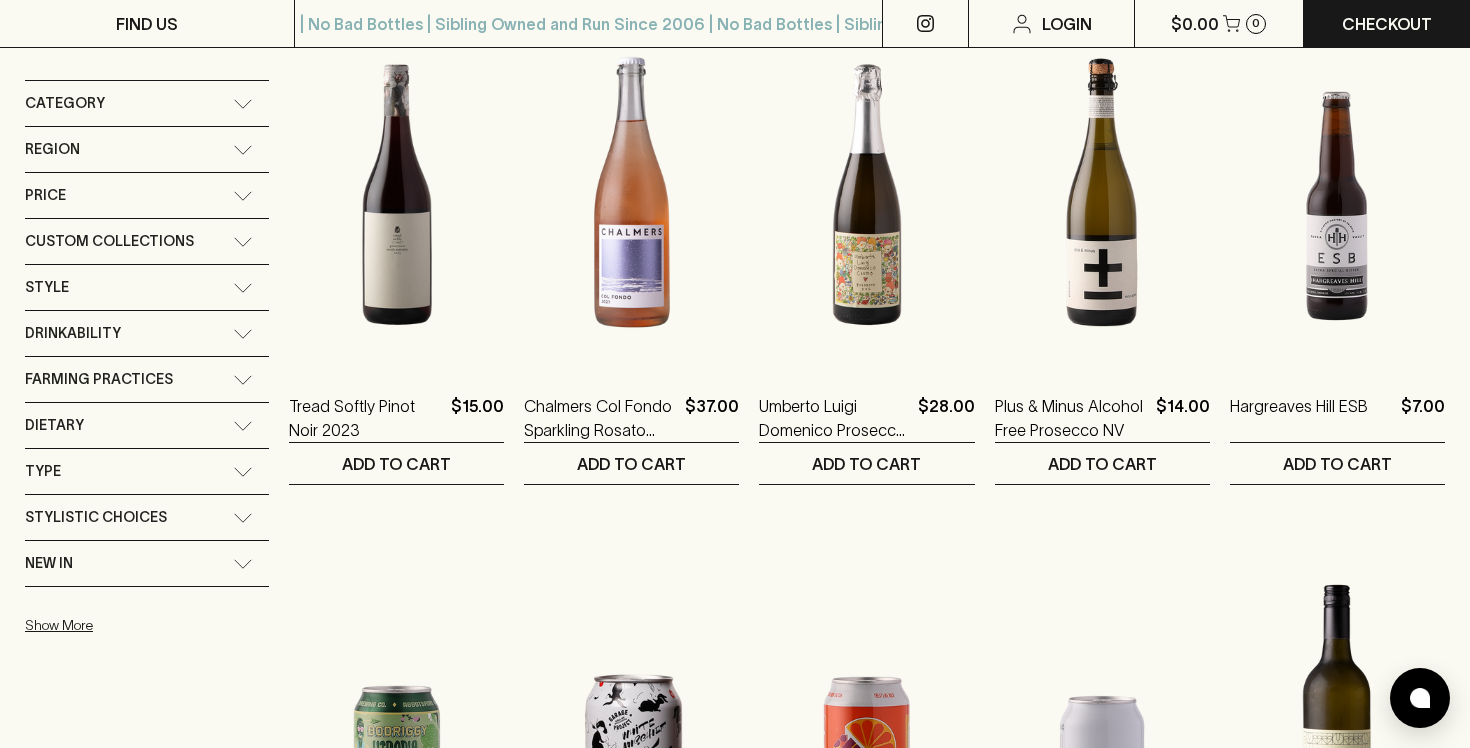 scroll, scrollTop: 0, scrollLeft: 0, axis: both 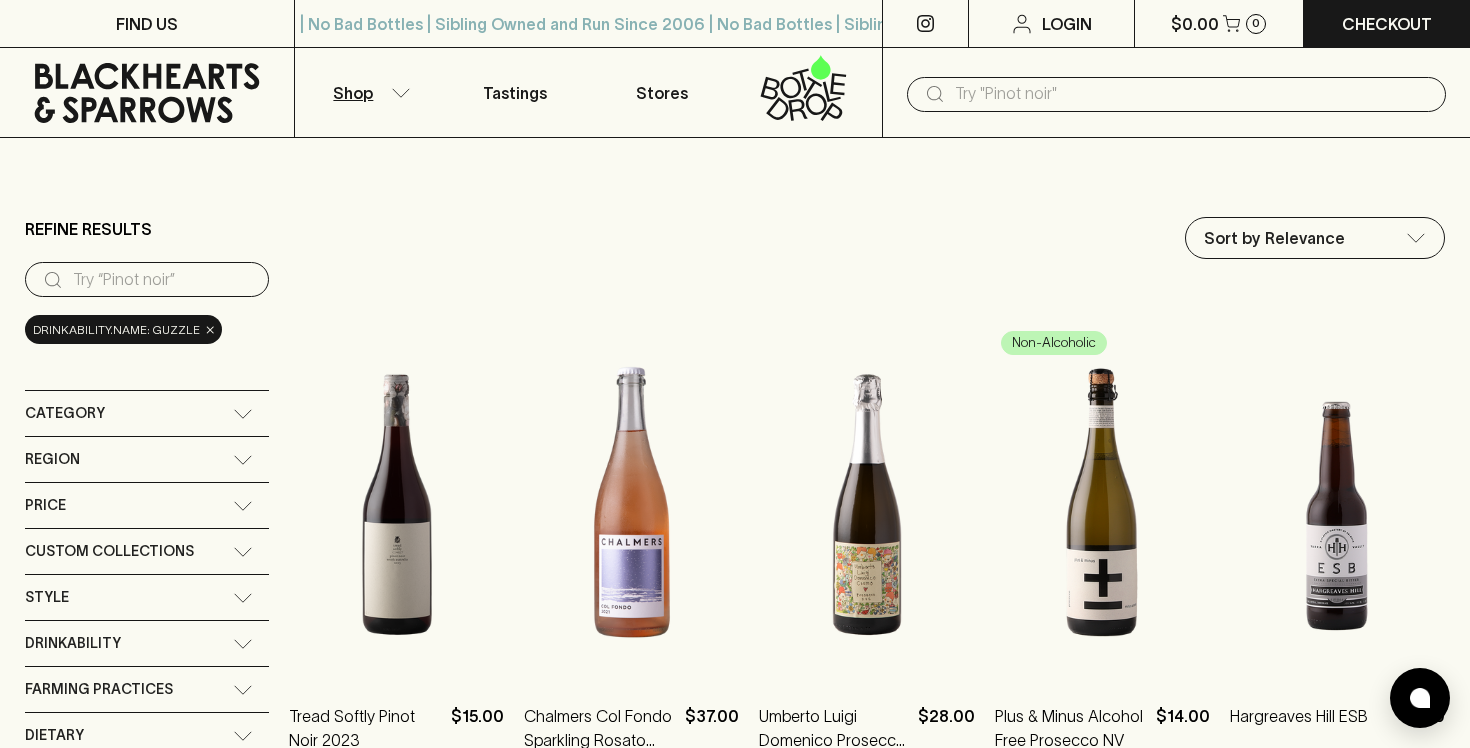 click on "Category" at bounding box center [129, 413] 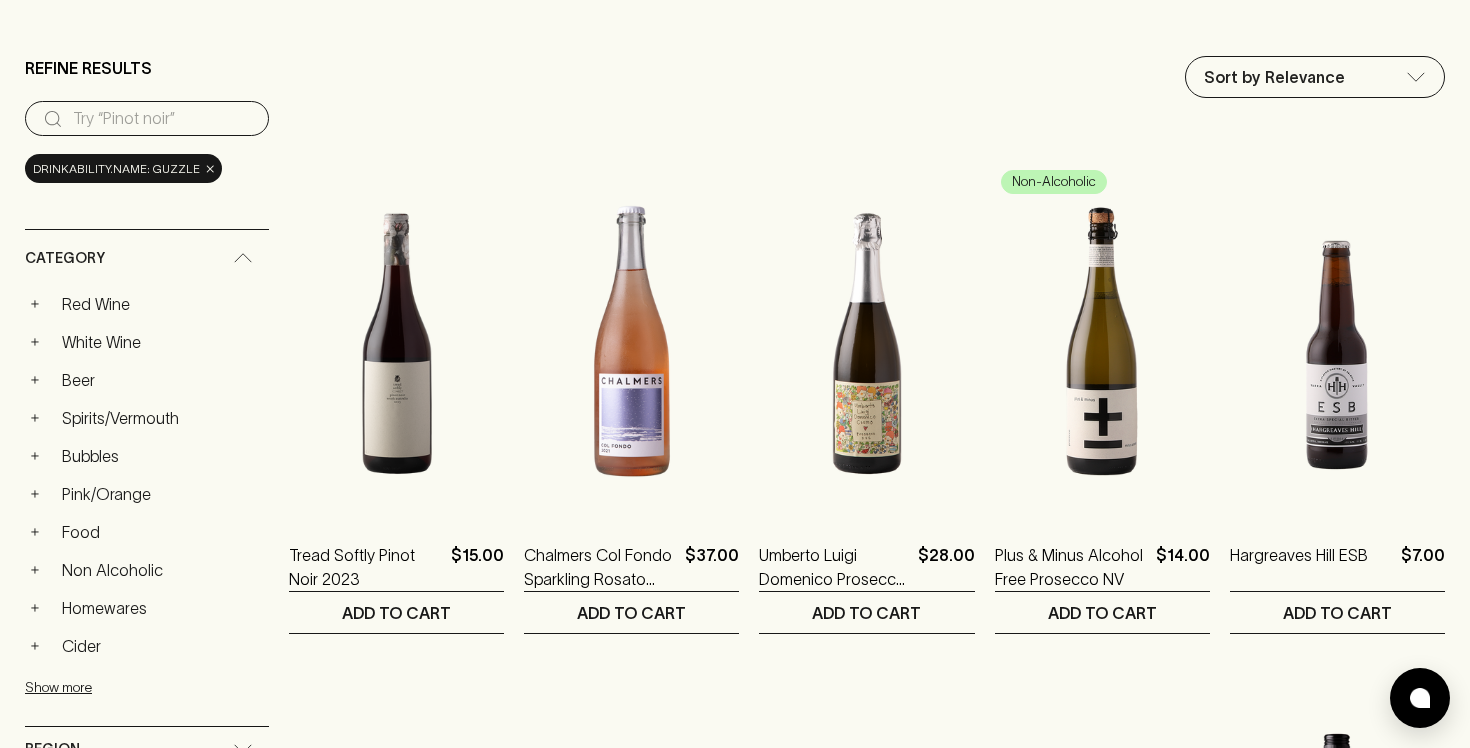 scroll, scrollTop: 213, scrollLeft: 0, axis: vertical 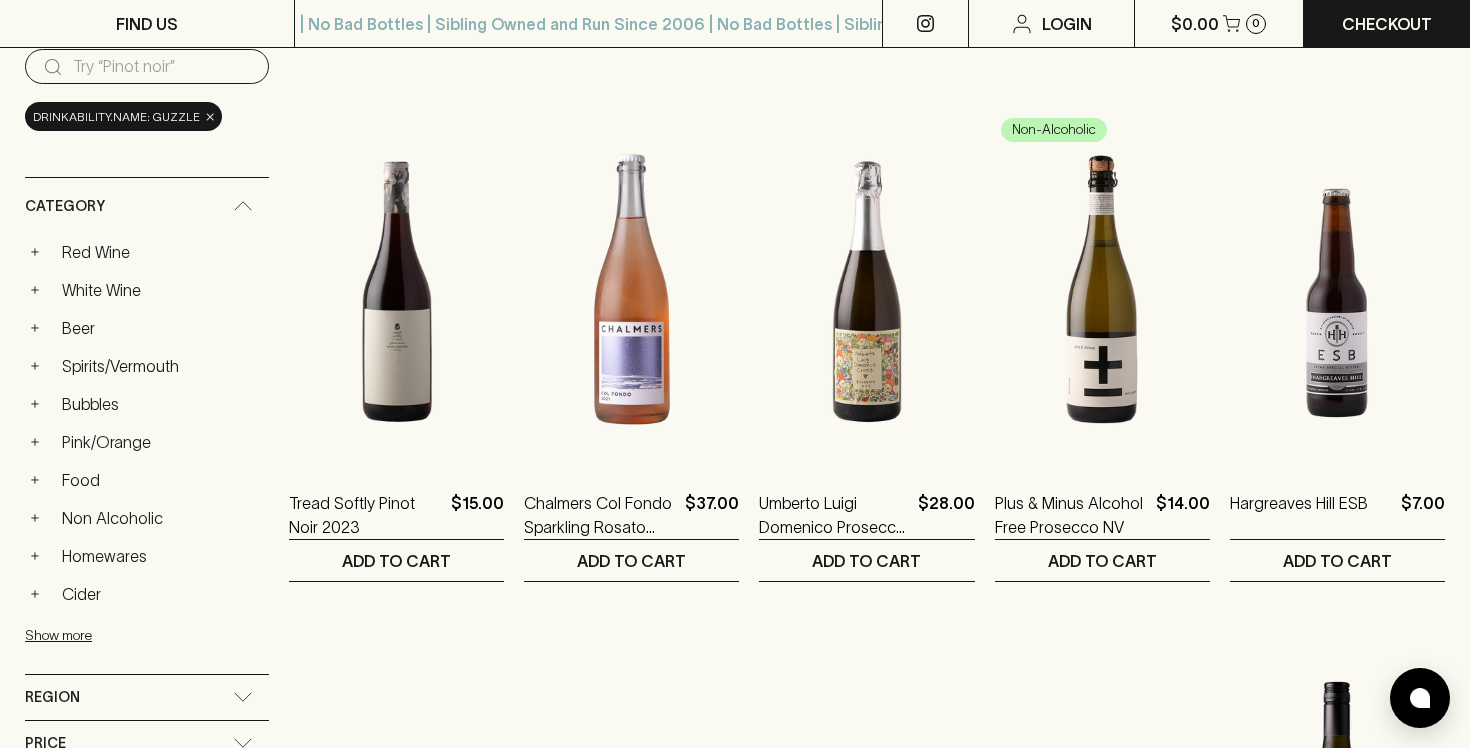 click on "+ Red Wine" at bounding box center (147, 252) 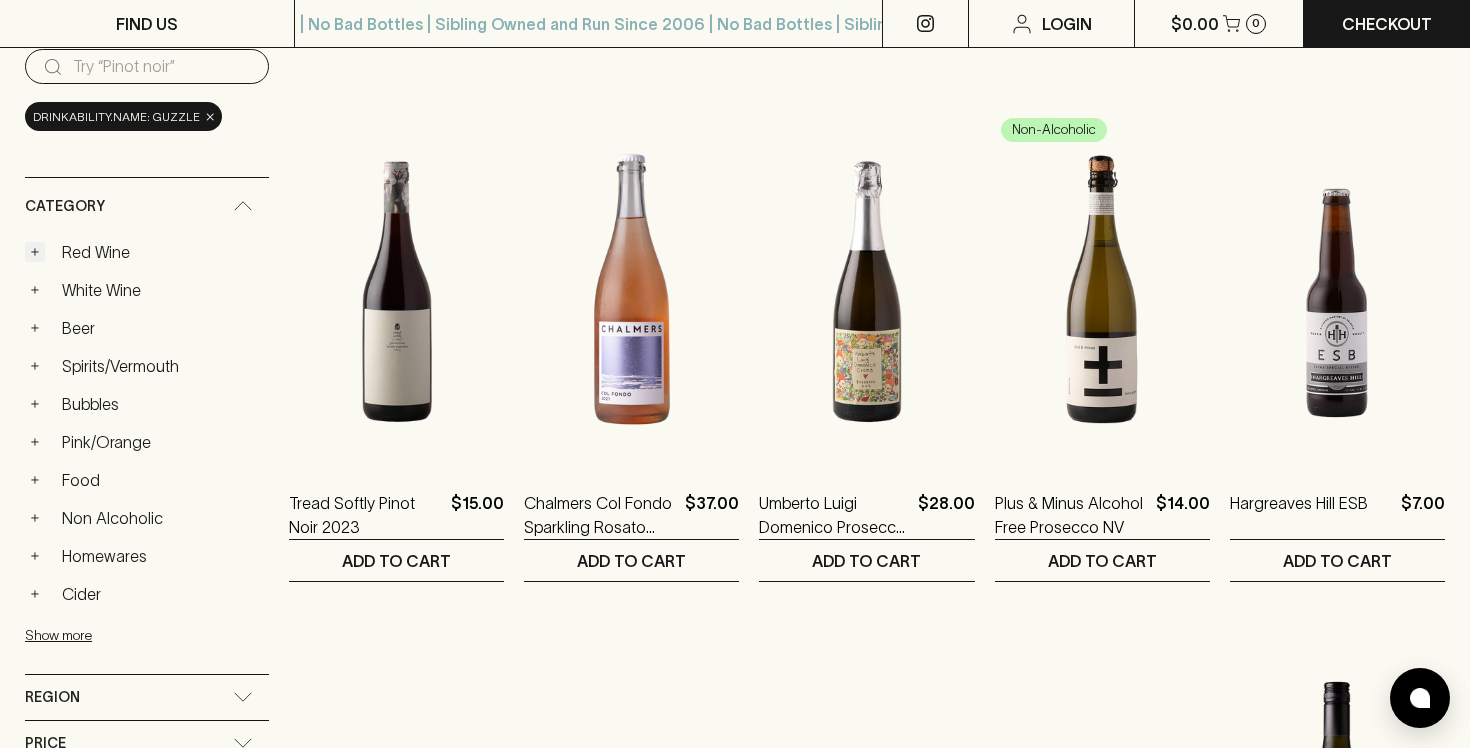 click on "+" at bounding box center [35, 252] 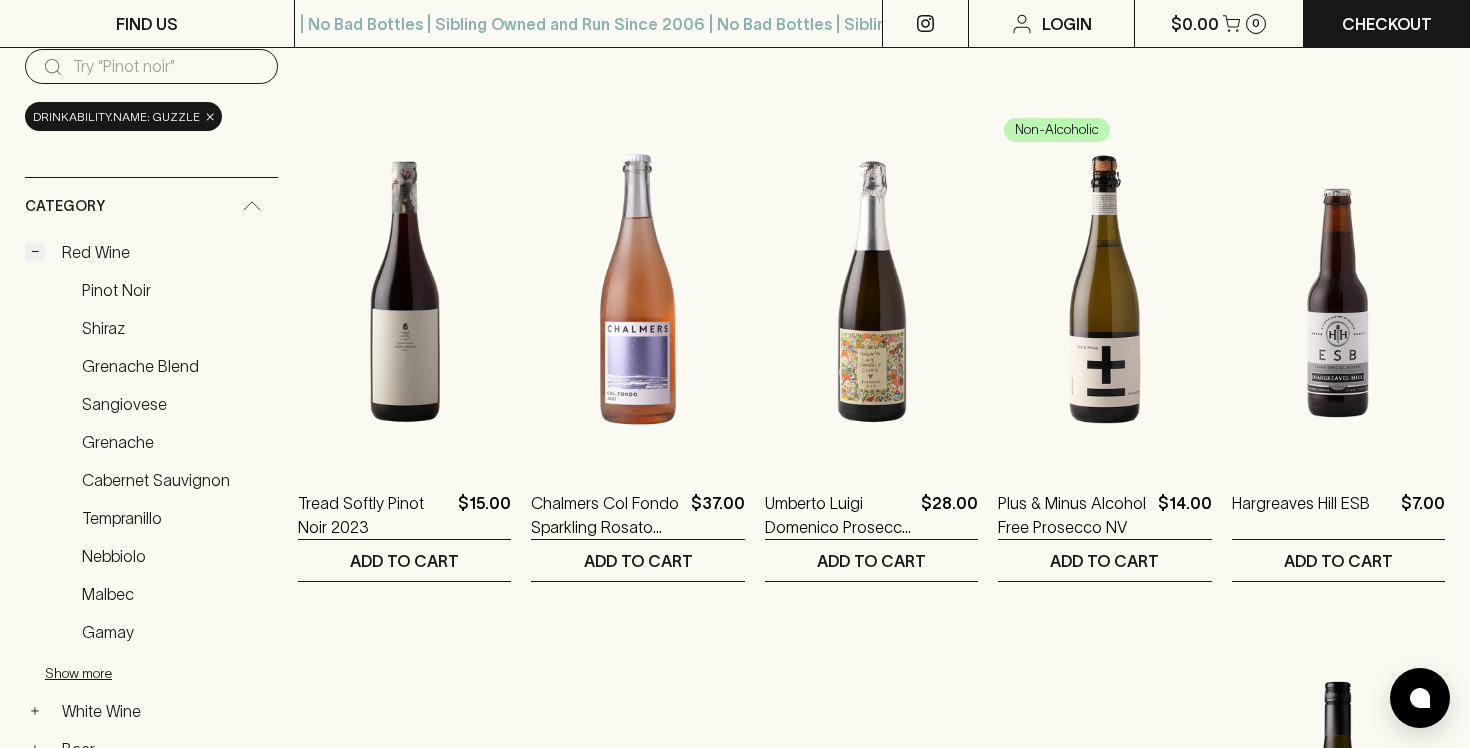 click on "−" at bounding box center [35, 252] 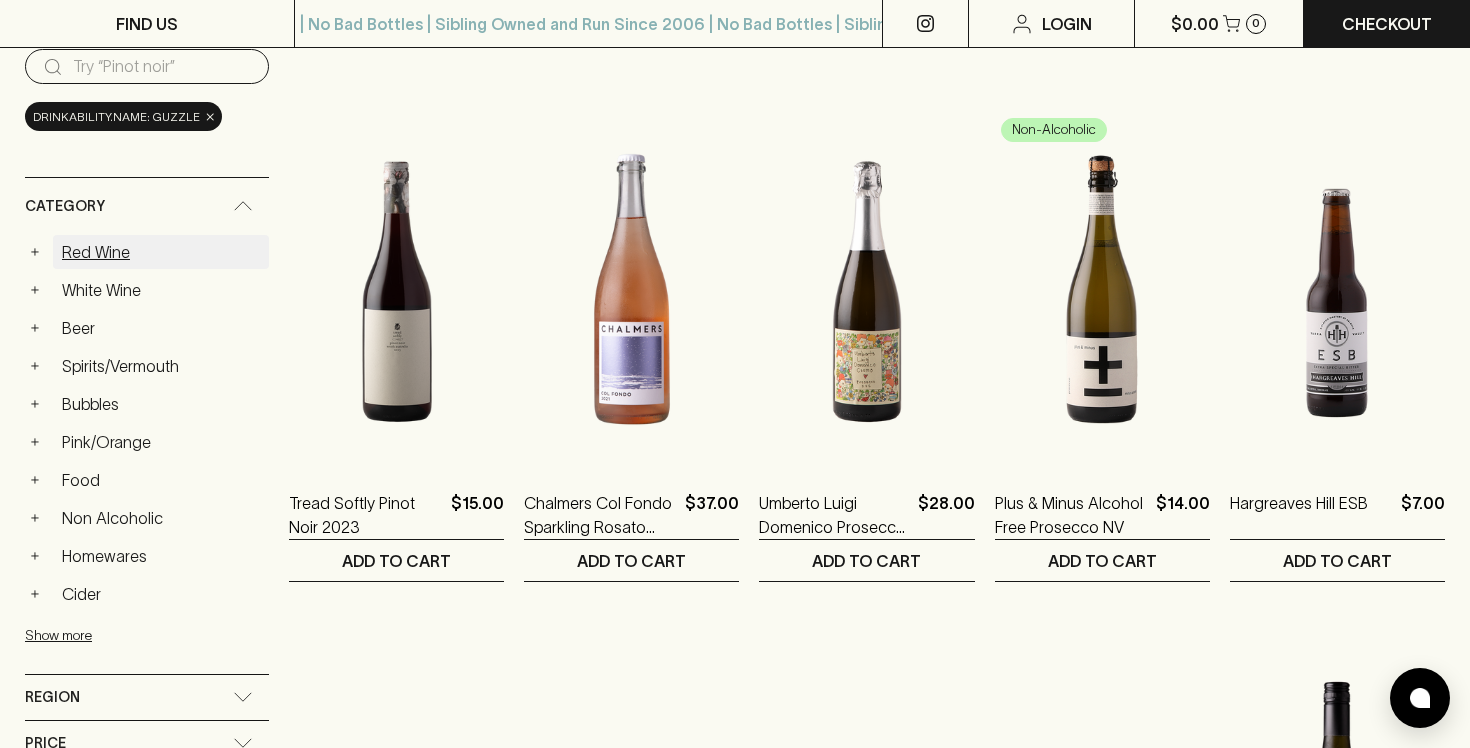 click on "Red Wine" at bounding box center (161, 252) 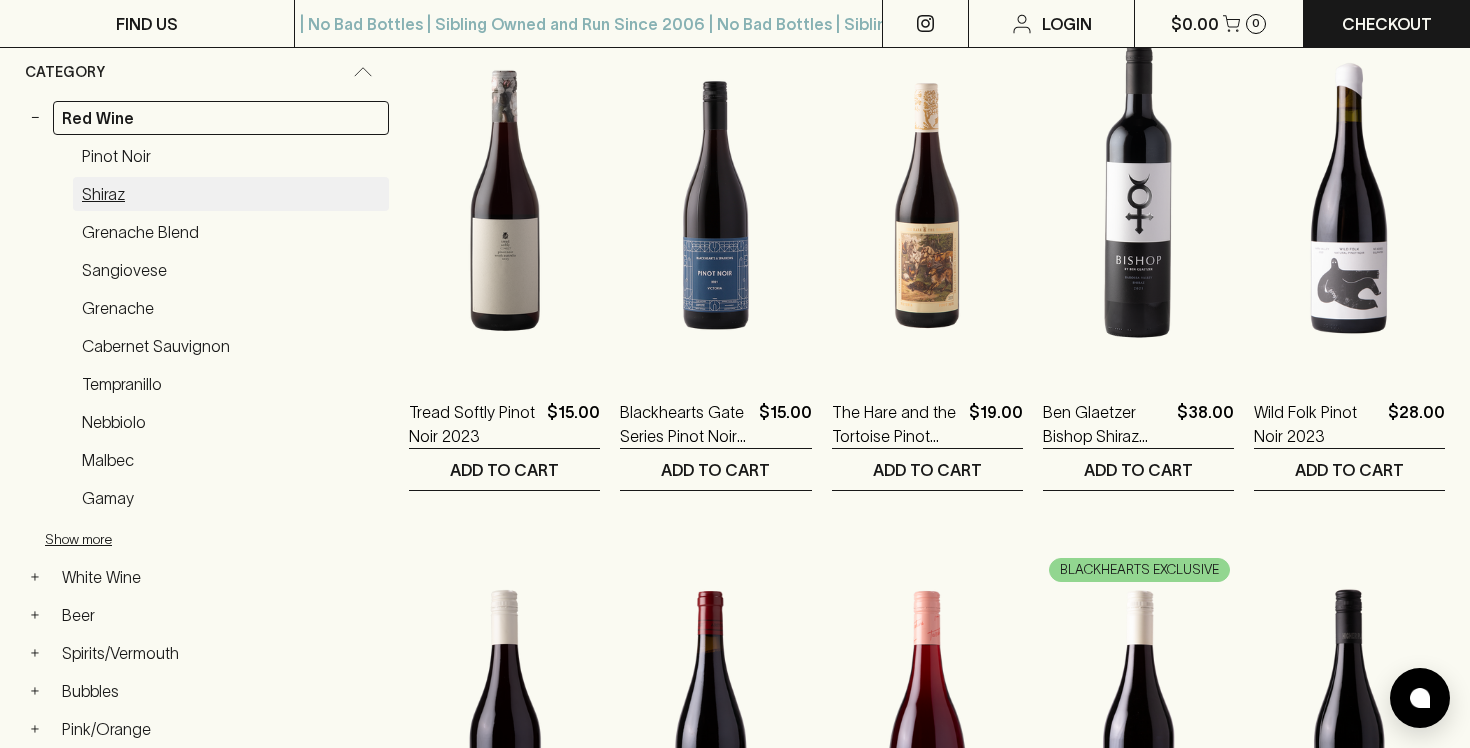scroll, scrollTop: 412, scrollLeft: 0, axis: vertical 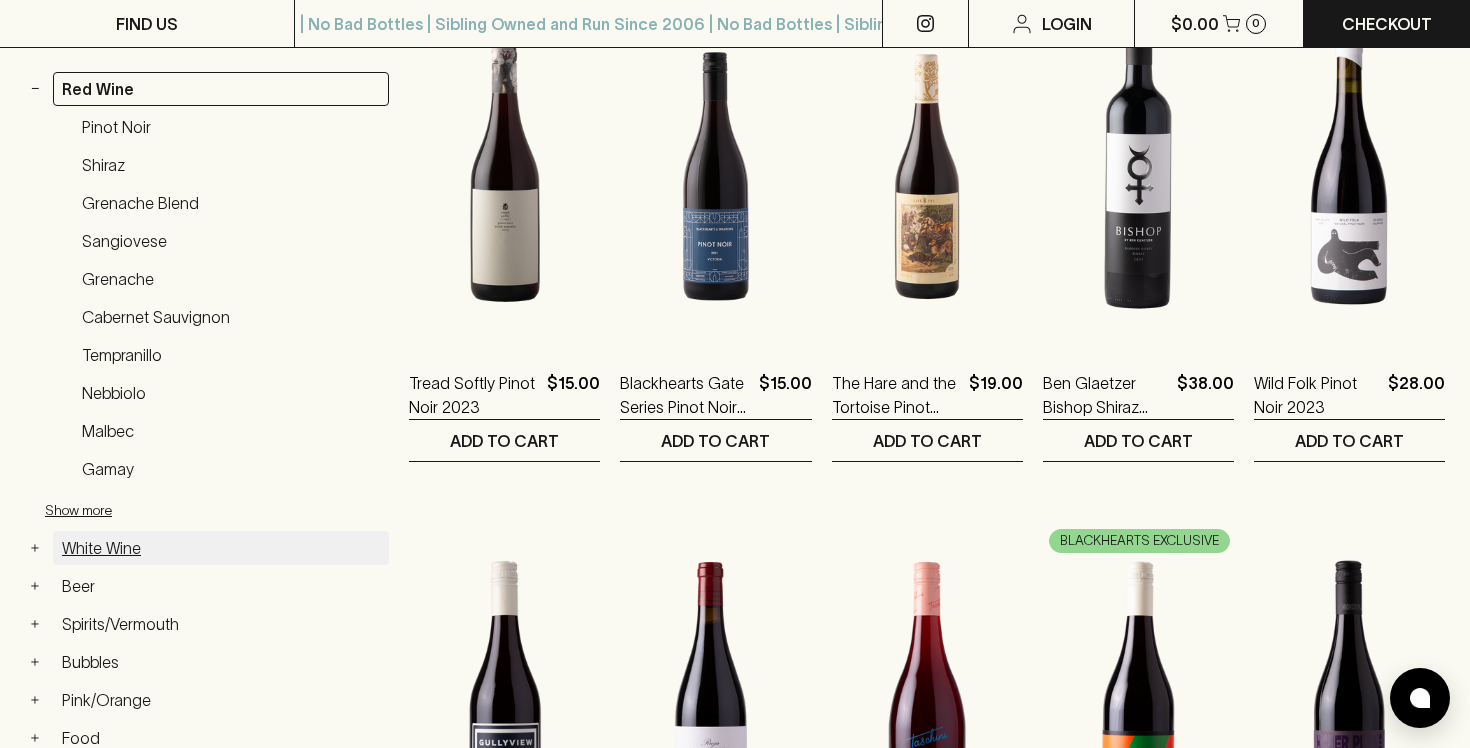 click on "White Wine" at bounding box center (221, 548) 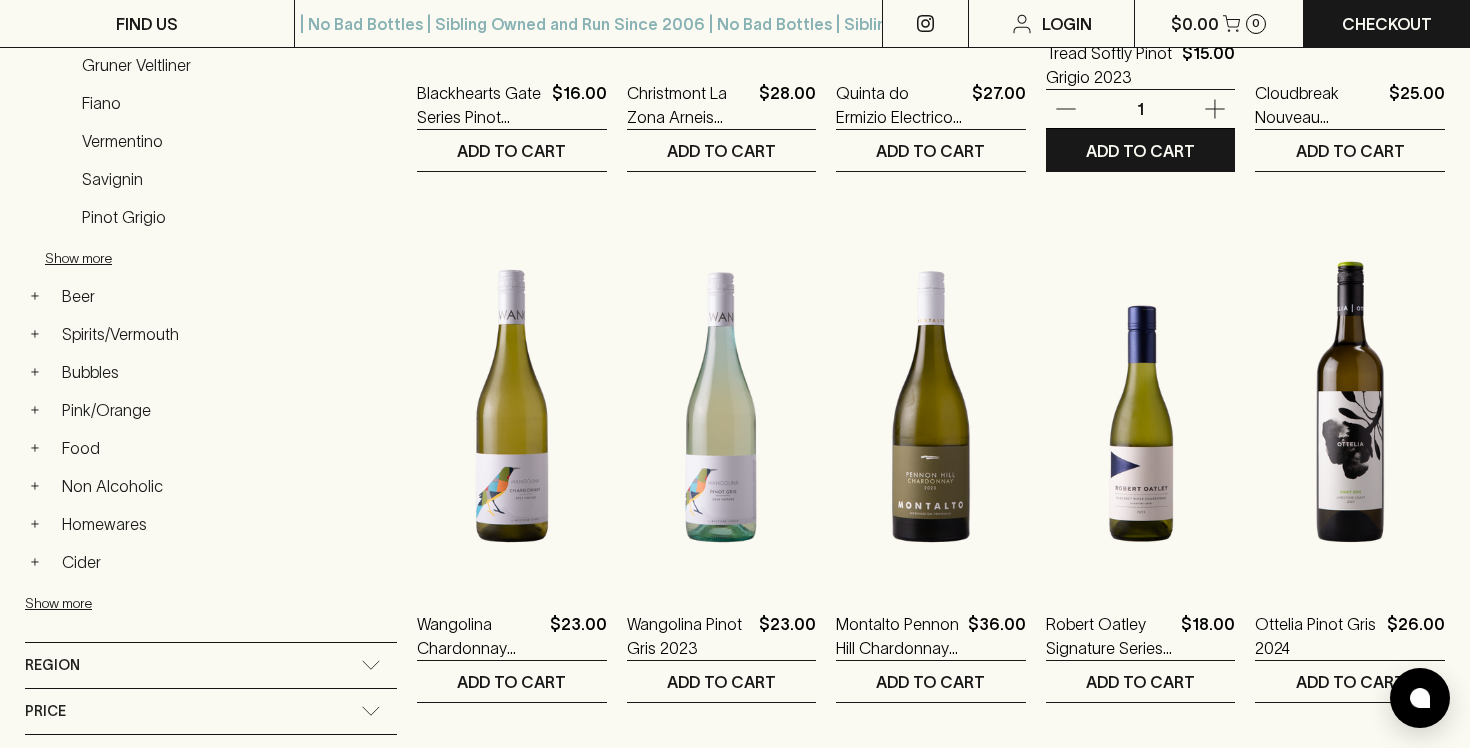 scroll, scrollTop: 742, scrollLeft: 0, axis: vertical 